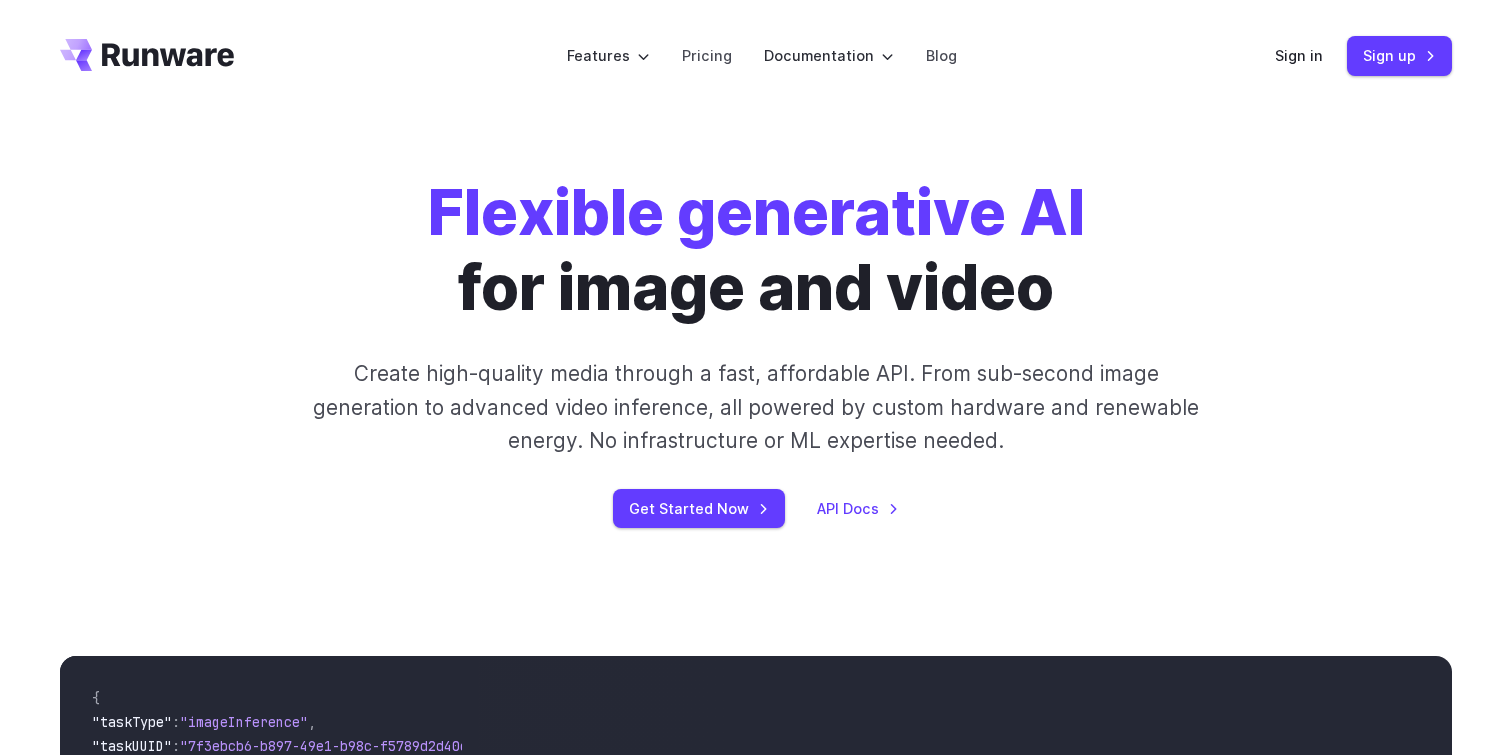 scroll, scrollTop: 0, scrollLeft: 0, axis: both 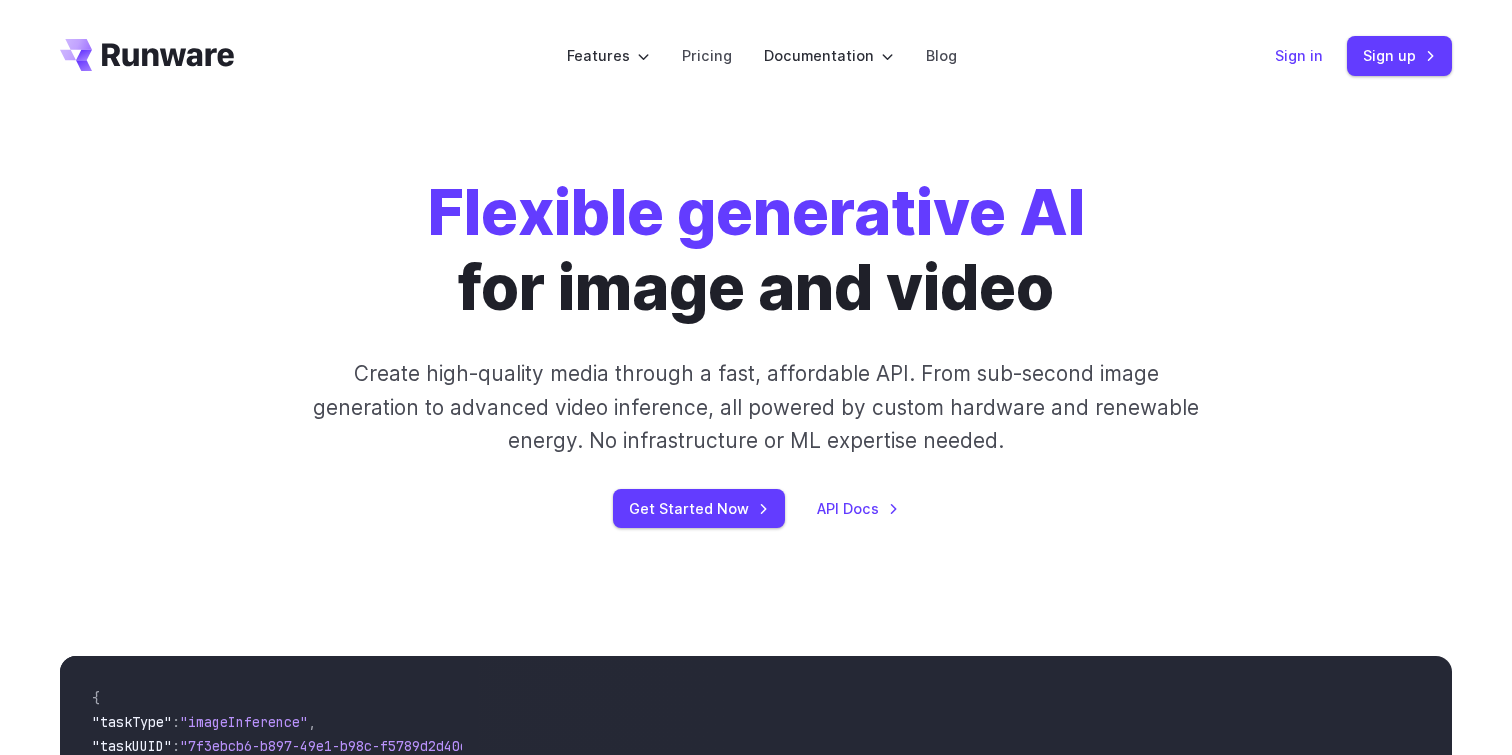 click on "Sign in" at bounding box center [1299, 55] 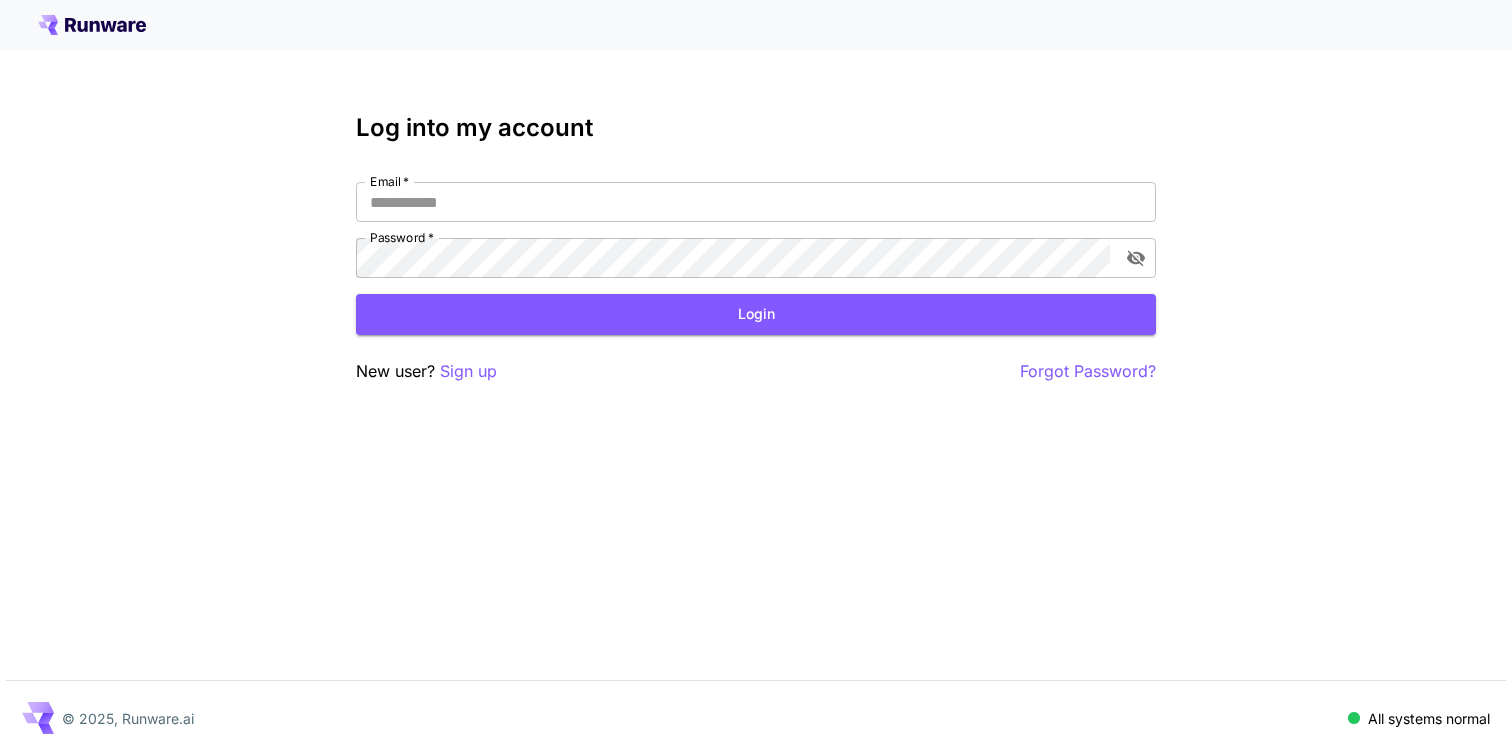 scroll, scrollTop: 0, scrollLeft: 0, axis: both 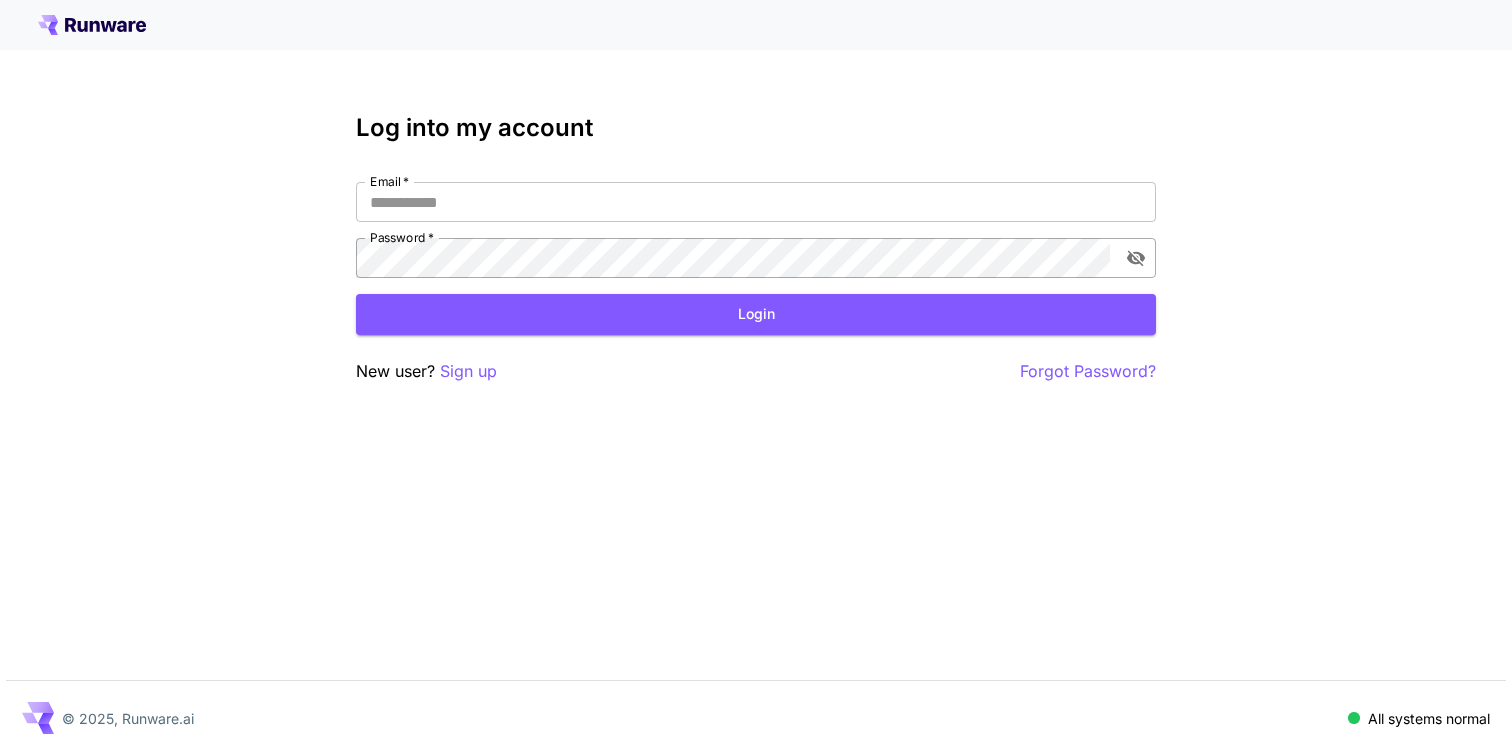 type on "**********" 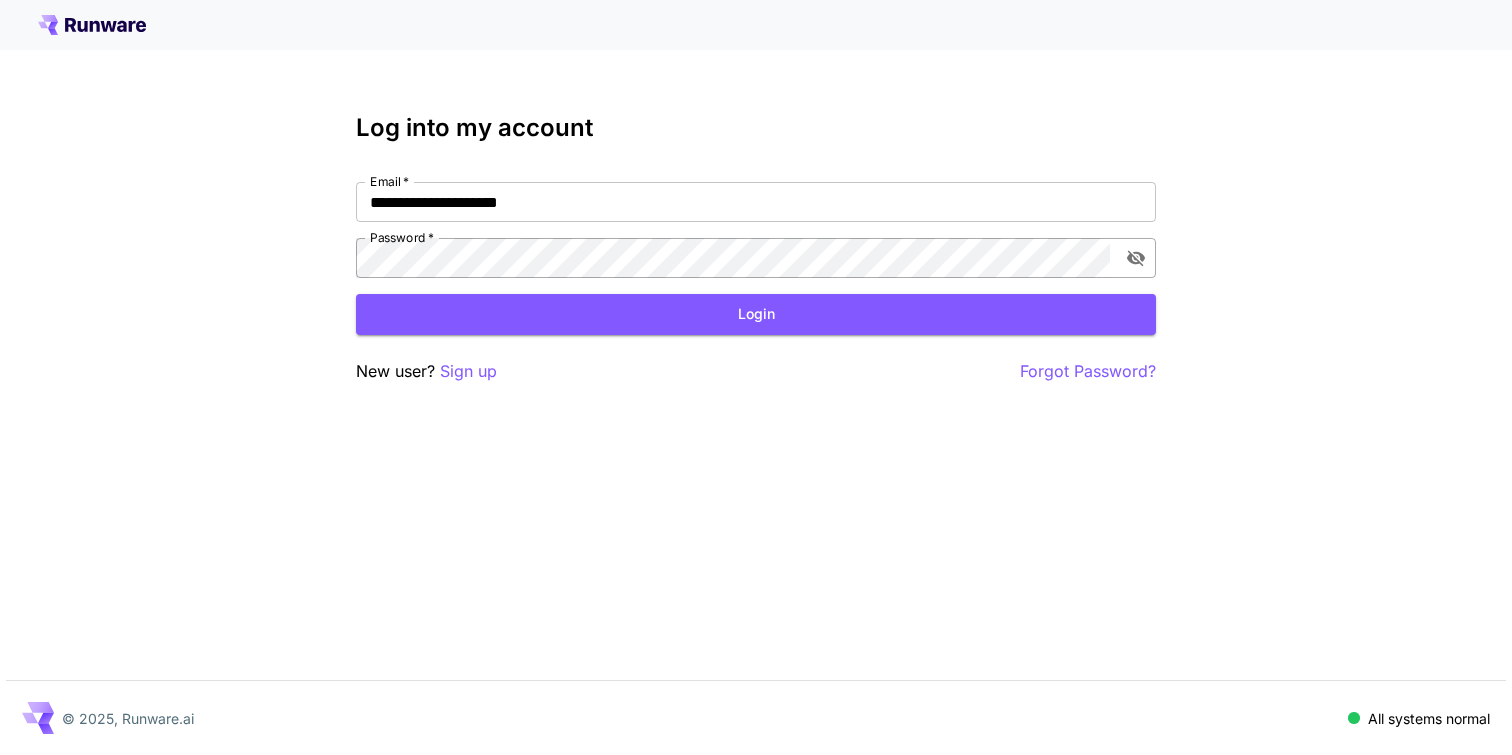 click at bounding box center (1136, 258) 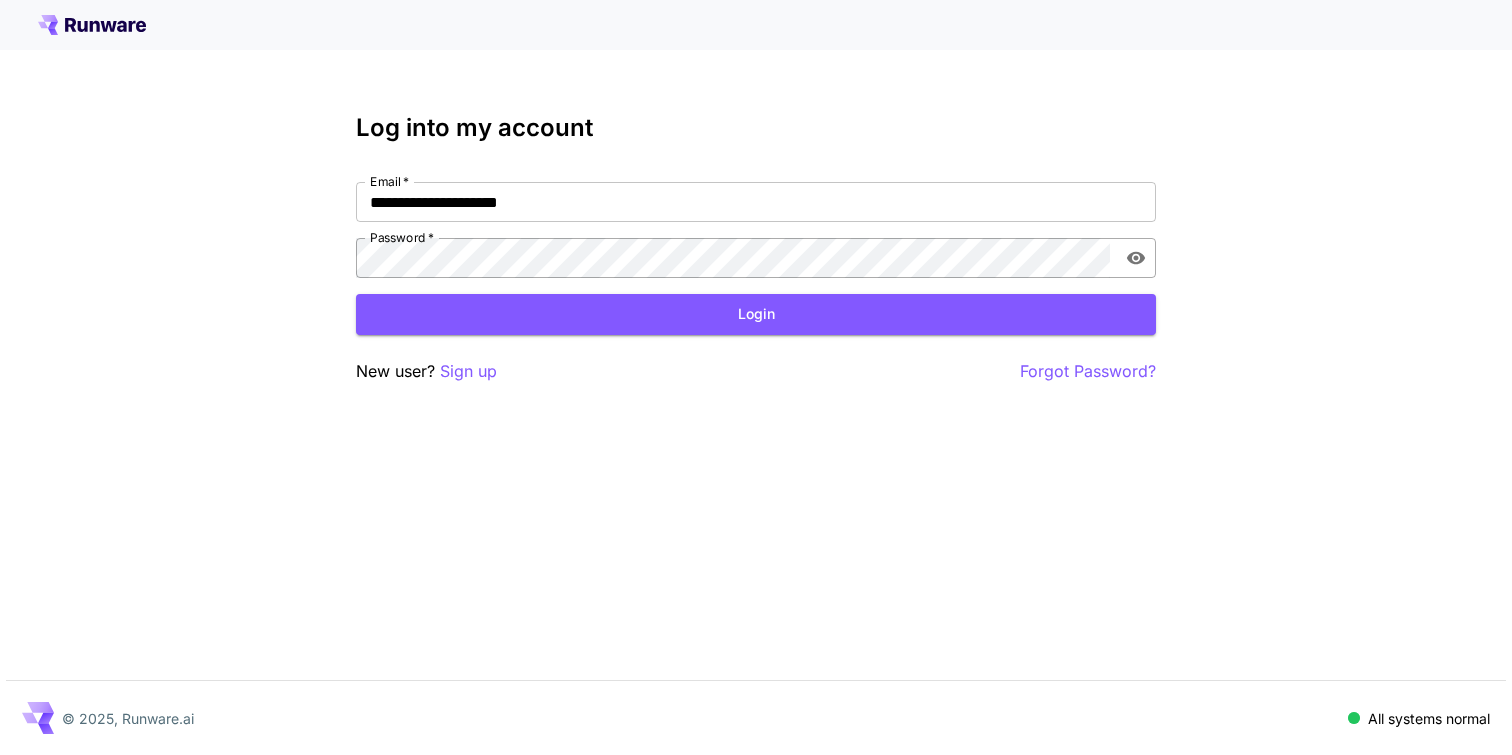 click at bounding box center [1136, 258] 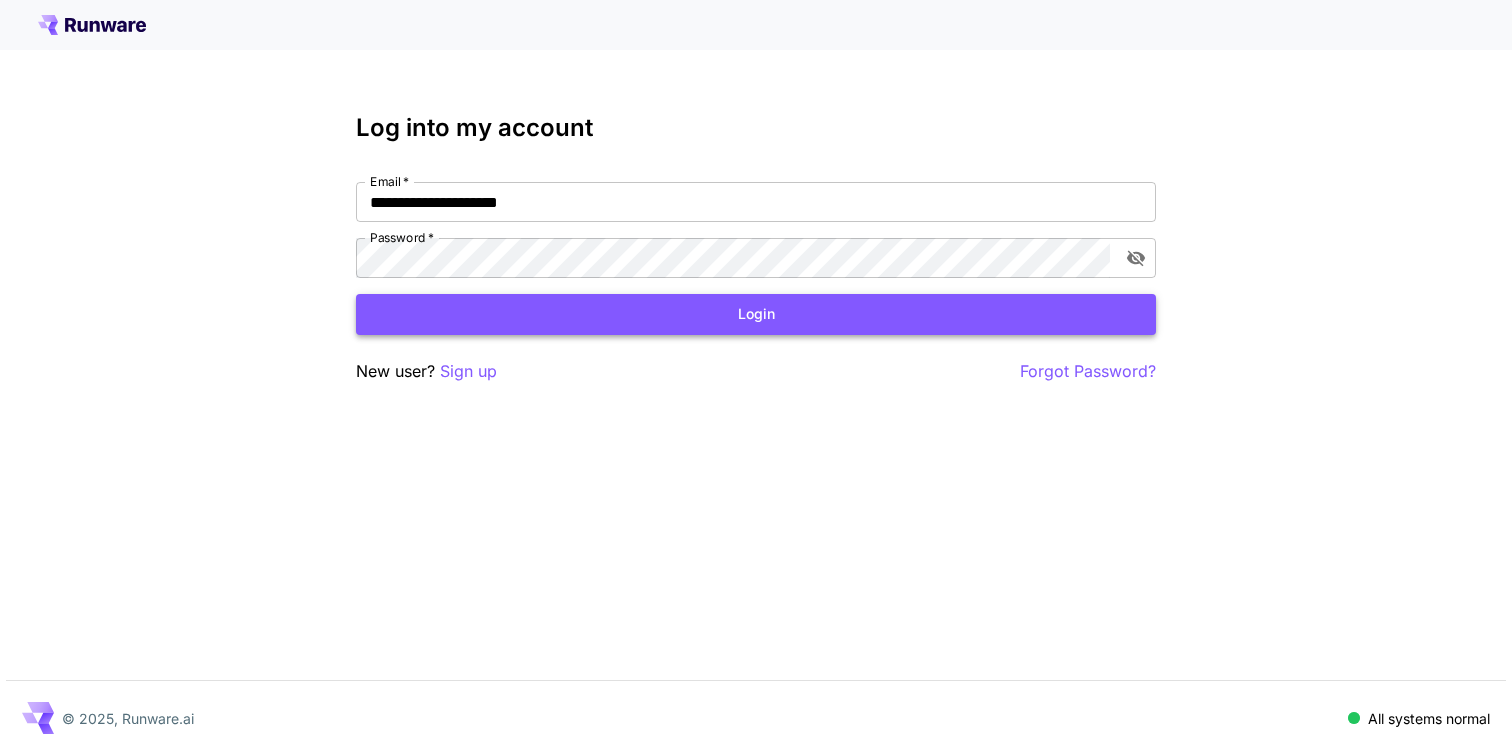 click on "Login" at bounding box center (756, 314) 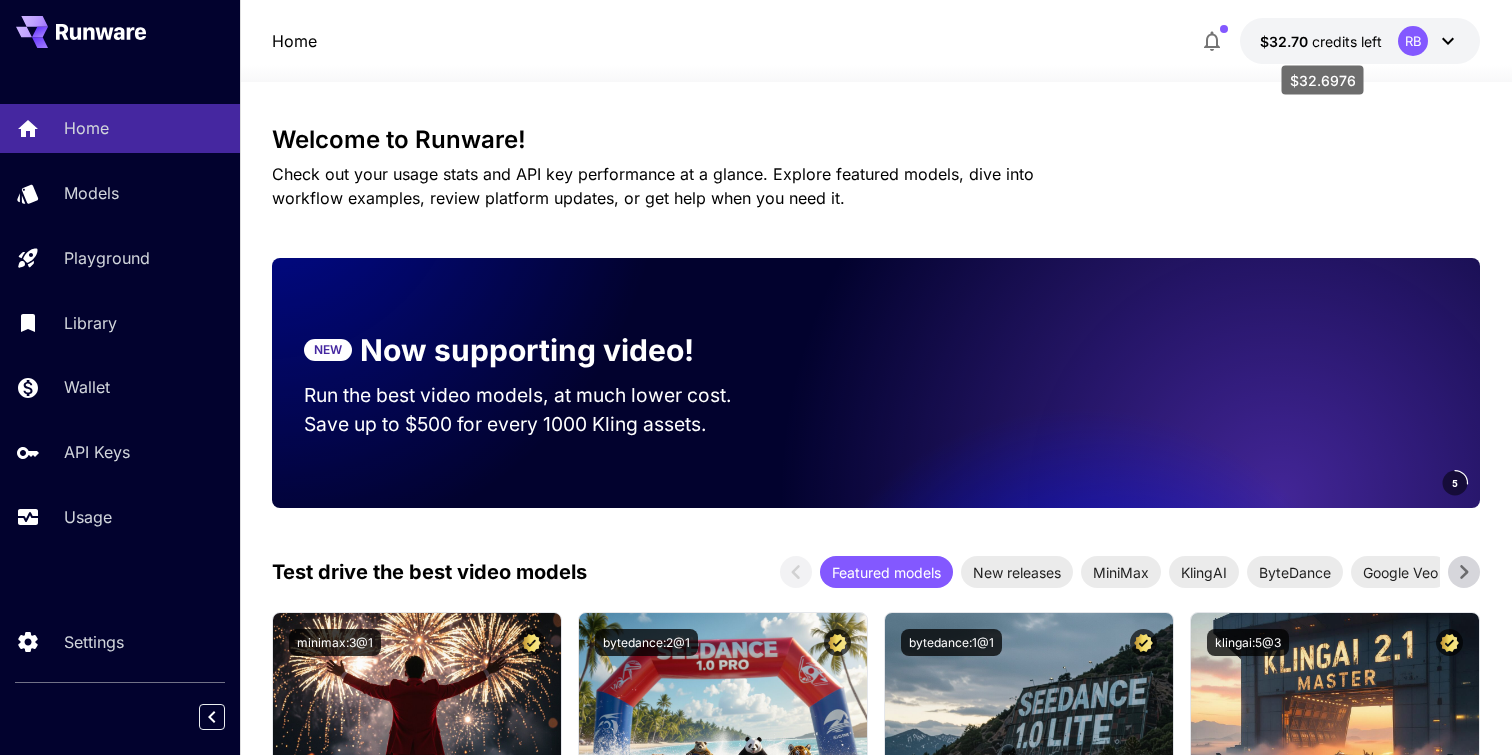 click on "$32.70" at bounding box center (1286, 41) 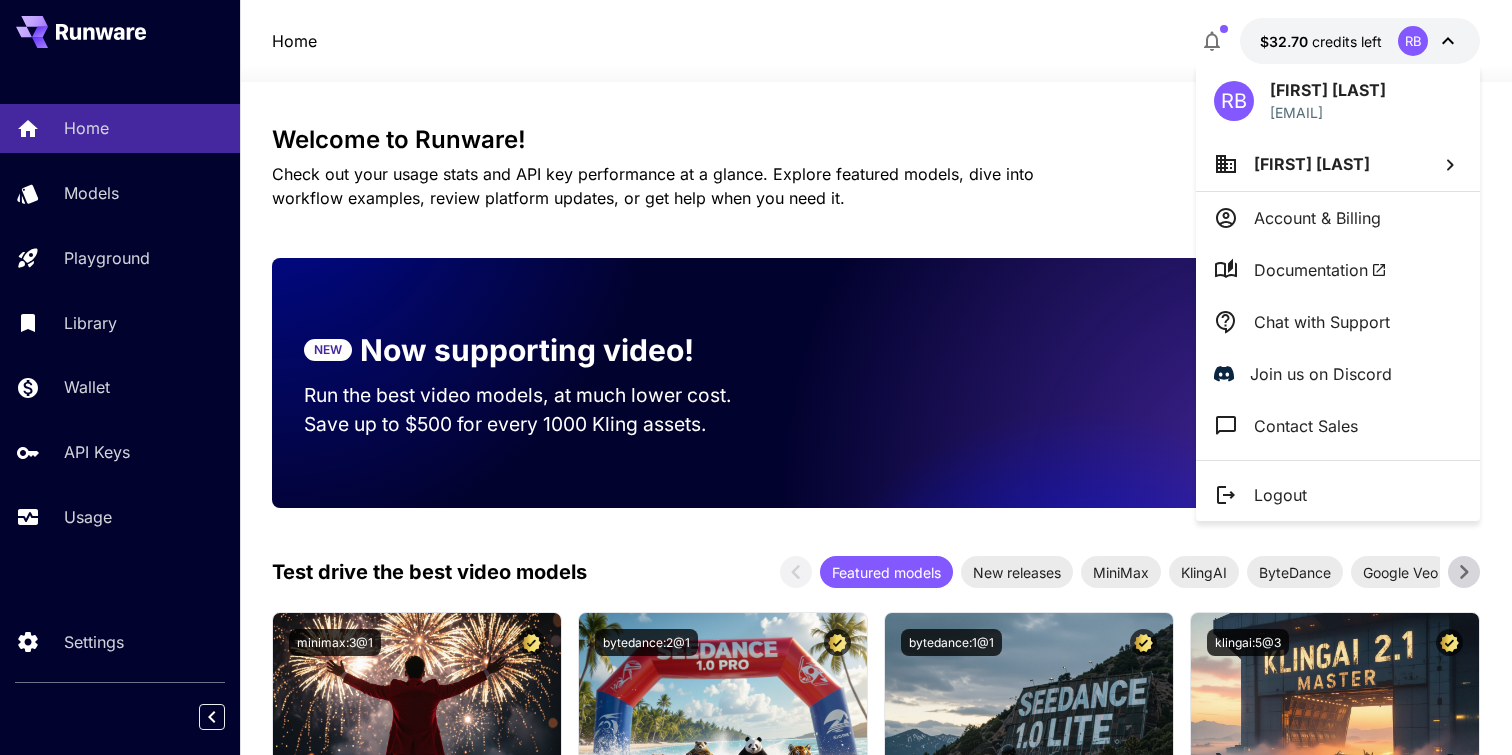 click on "Account & Billing" at bounding box center [1317, 218] 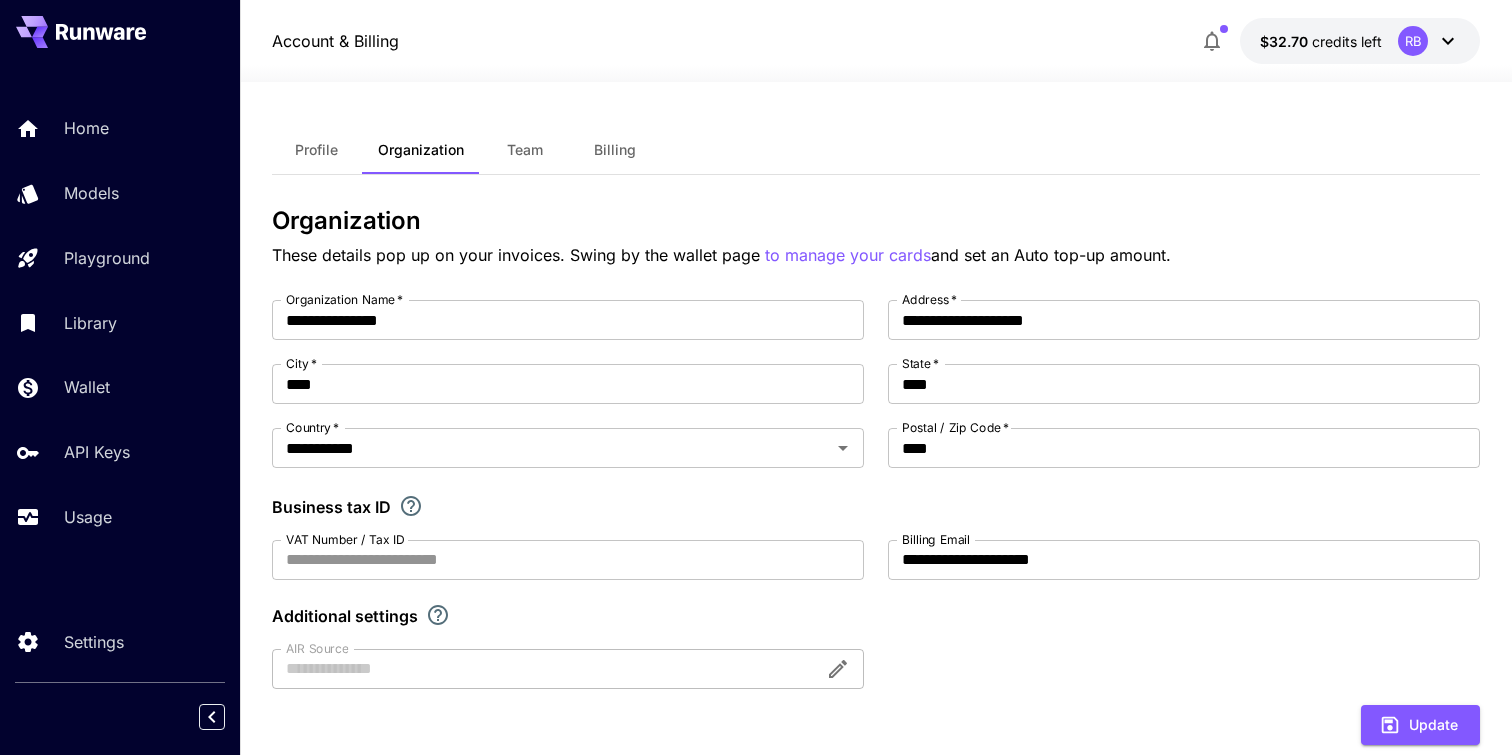click on "Billing" at bounding box center [615, 150] 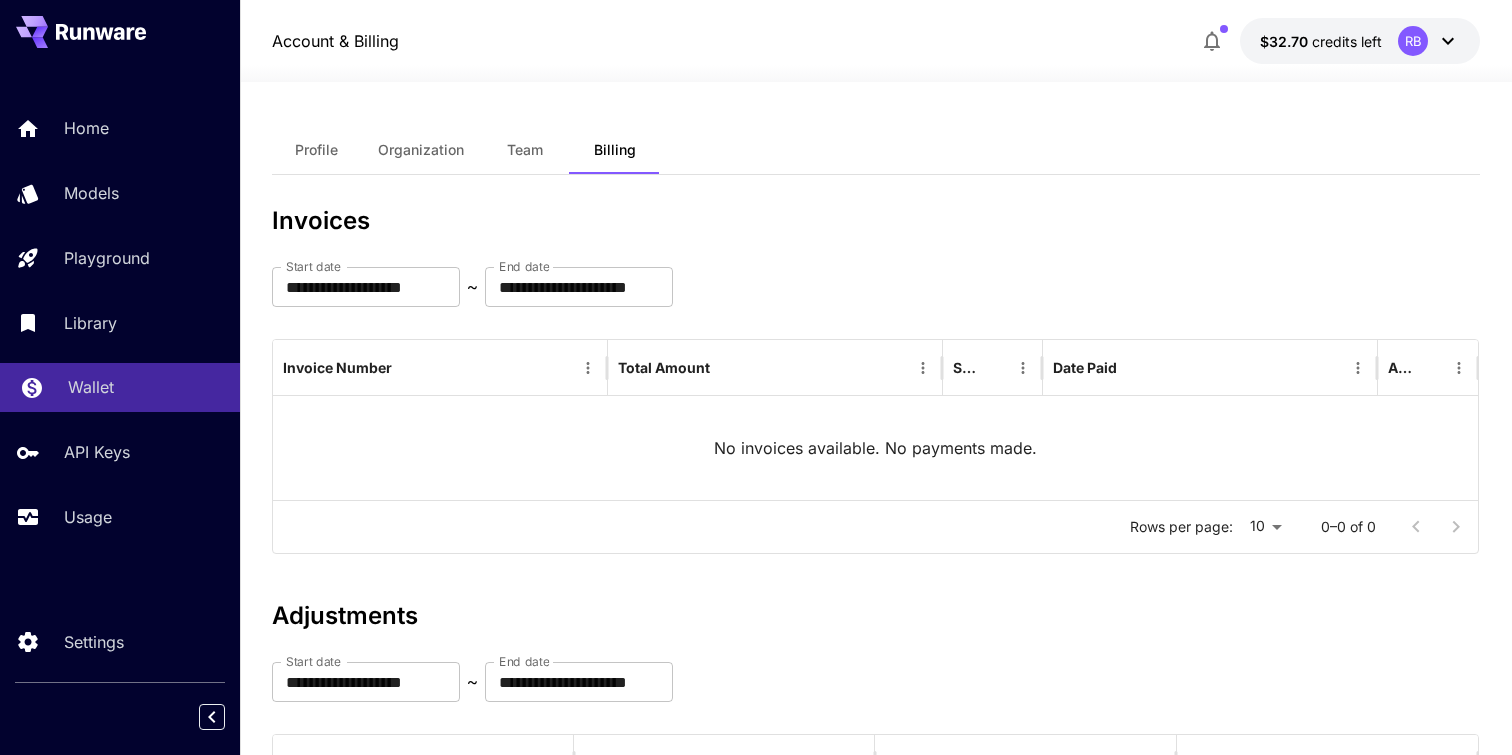 click on "Wallet" at bounding box center (91, 387) 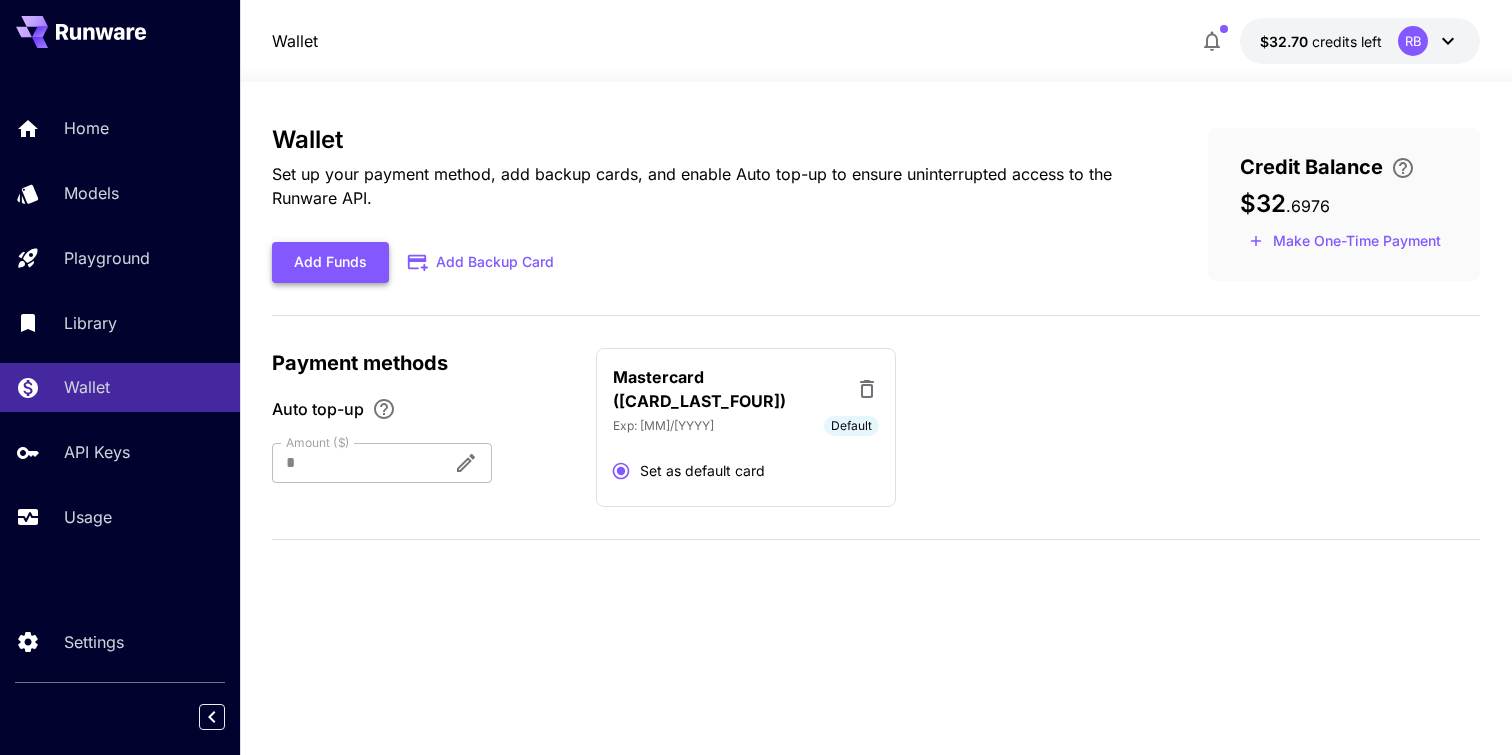 click on "Add Funds" at bounding box center [330, 262] 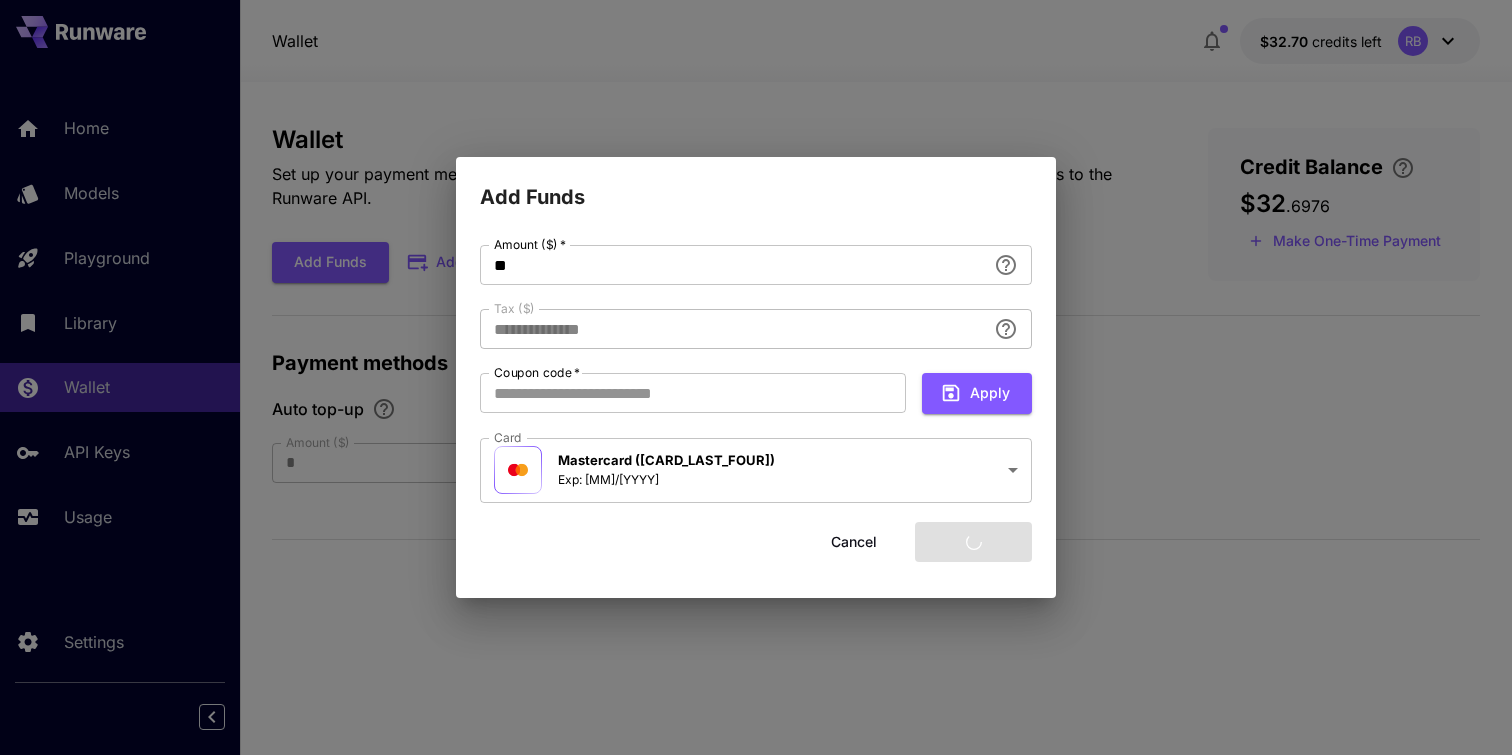 type on "****" 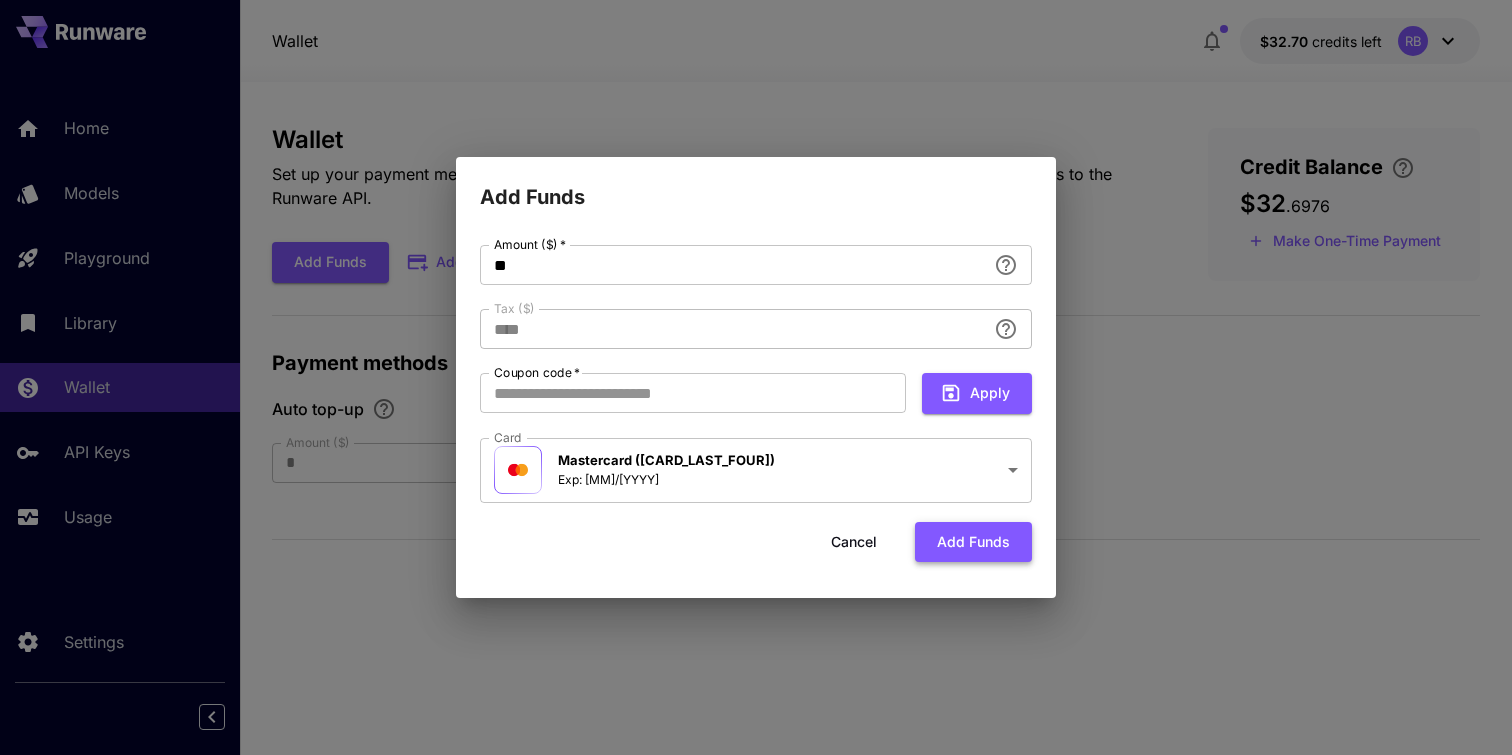 click on "Add funds" at bounding box center [973, 542] 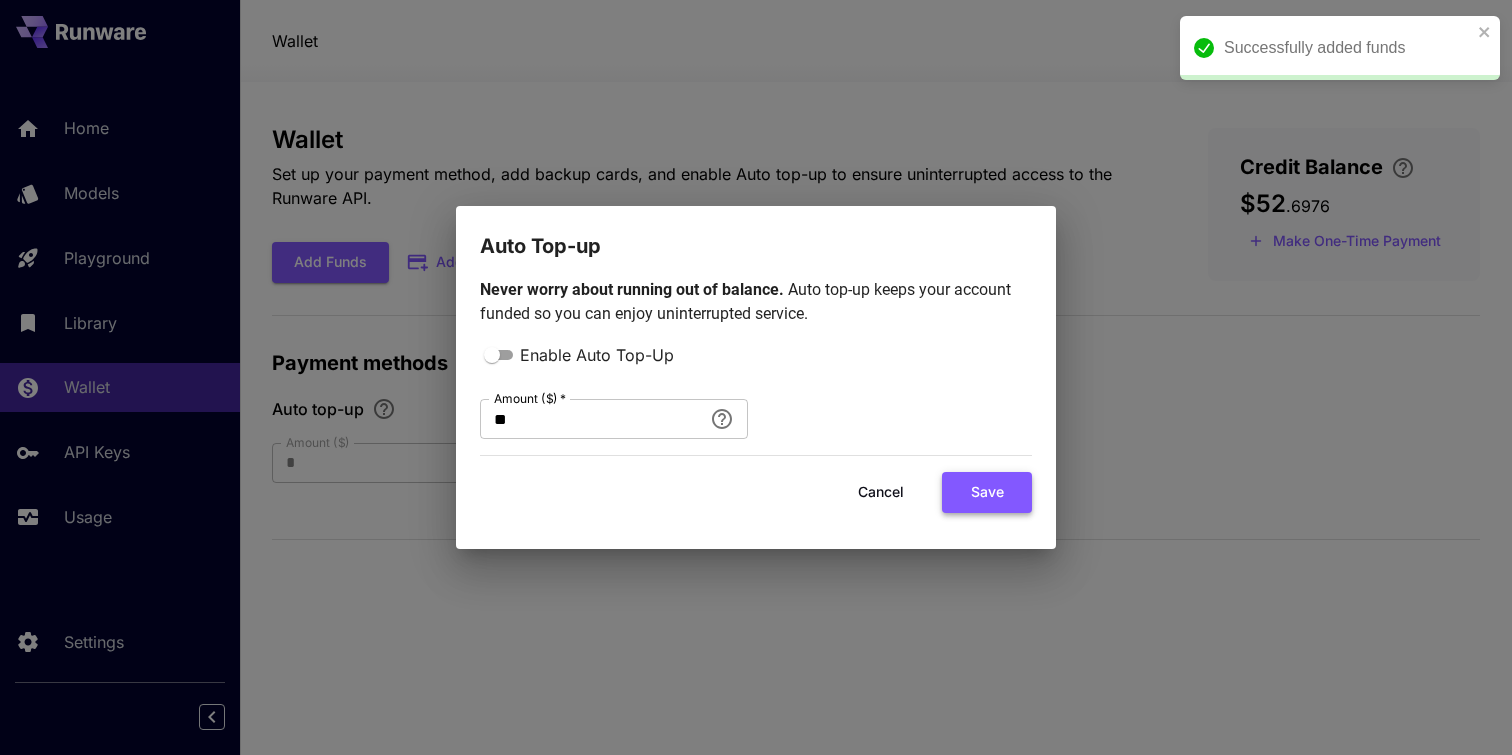 click on "Save" at bounding box center [987, 492] 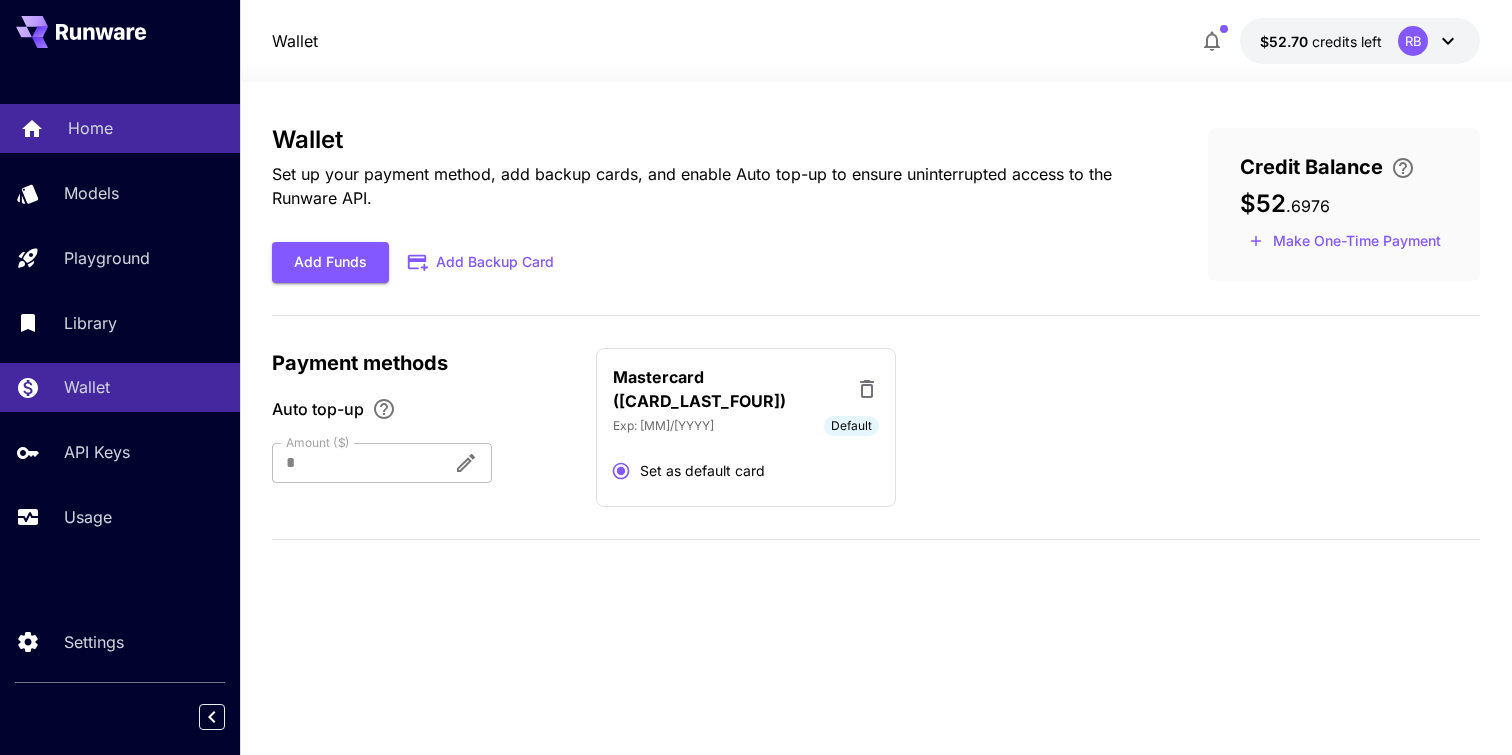 click on "Home" at bounding box center [146, 128] 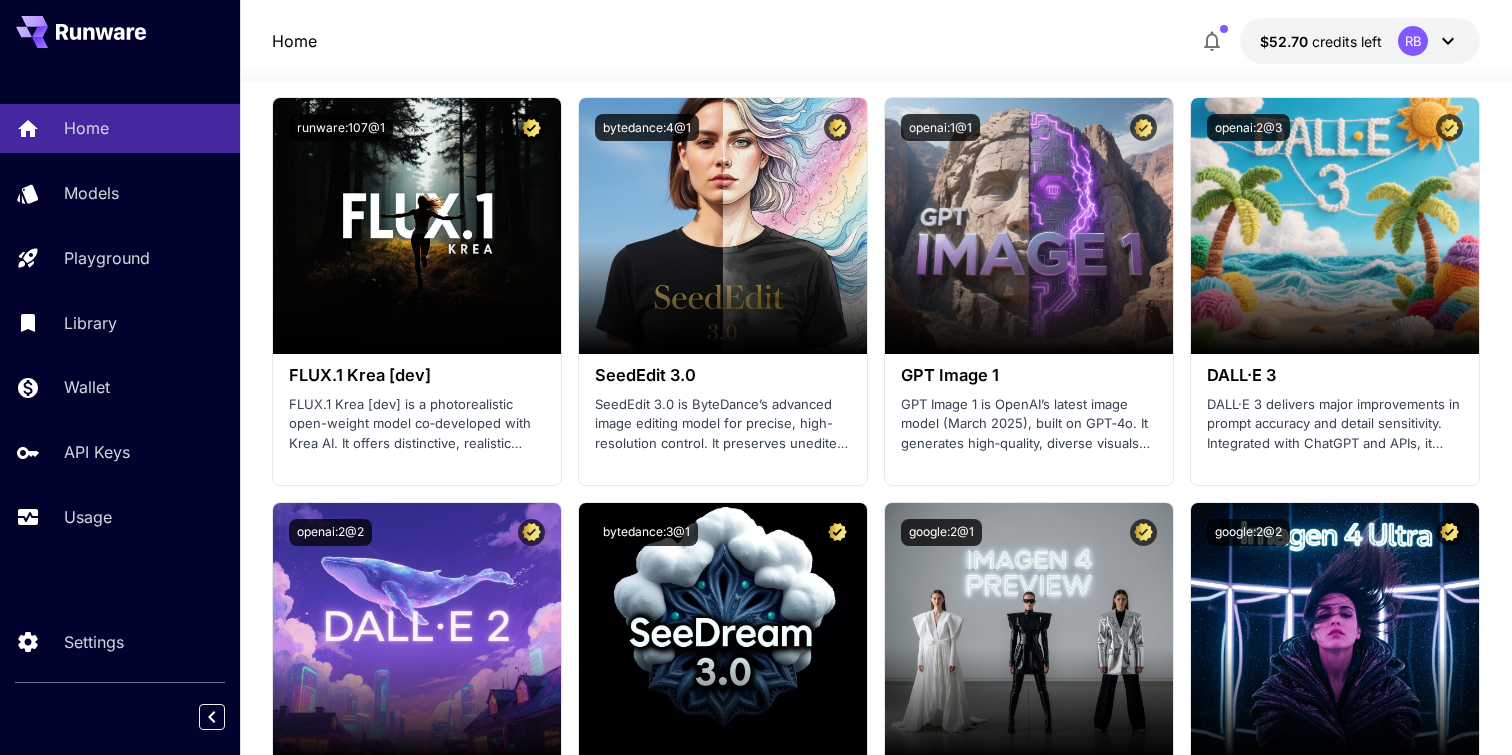 scroll, scrollTop: 2517, scrollLeft: 0, axis: vertical 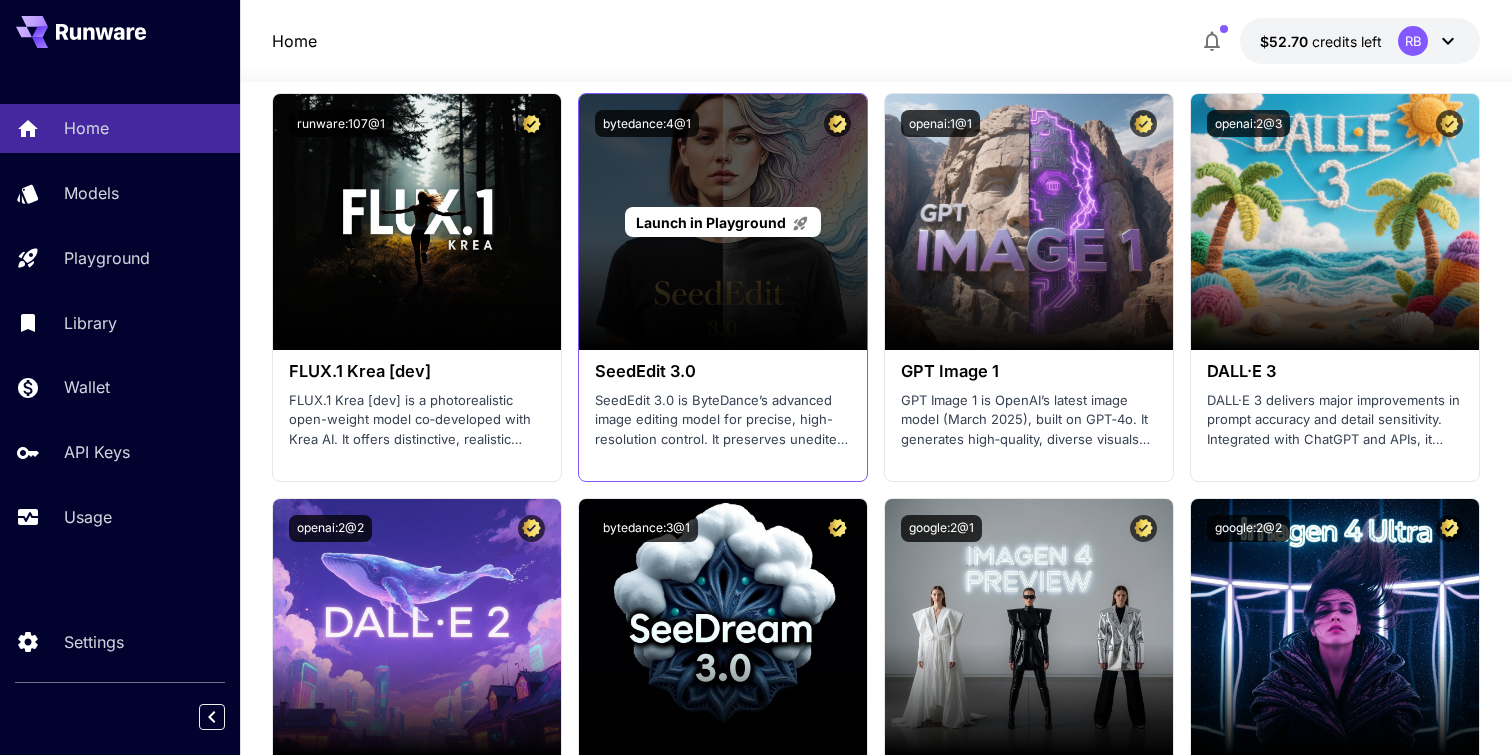 click on "Launch in Playground" at bounding box center [711, 222] 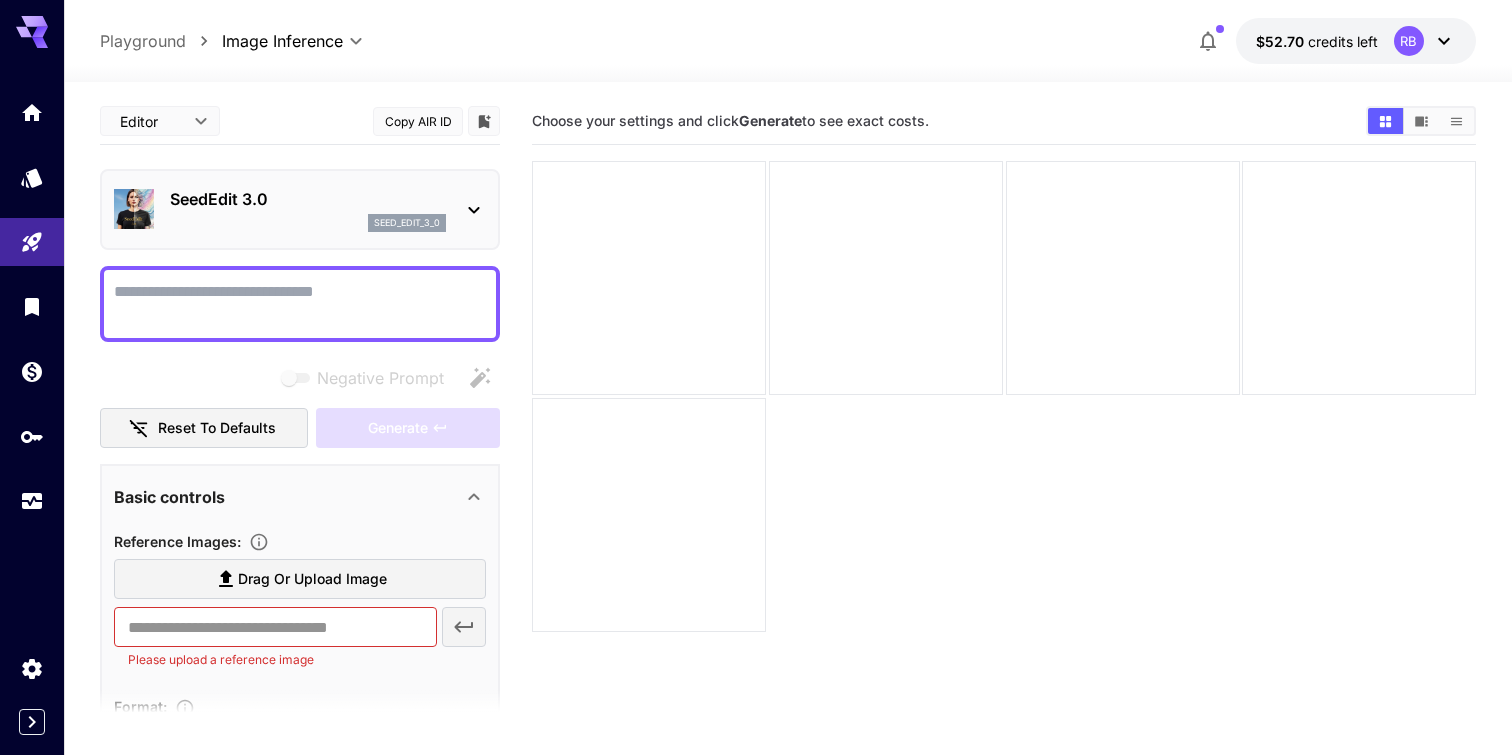 click on "Drag or upload image" at bounding box center [312, 579] 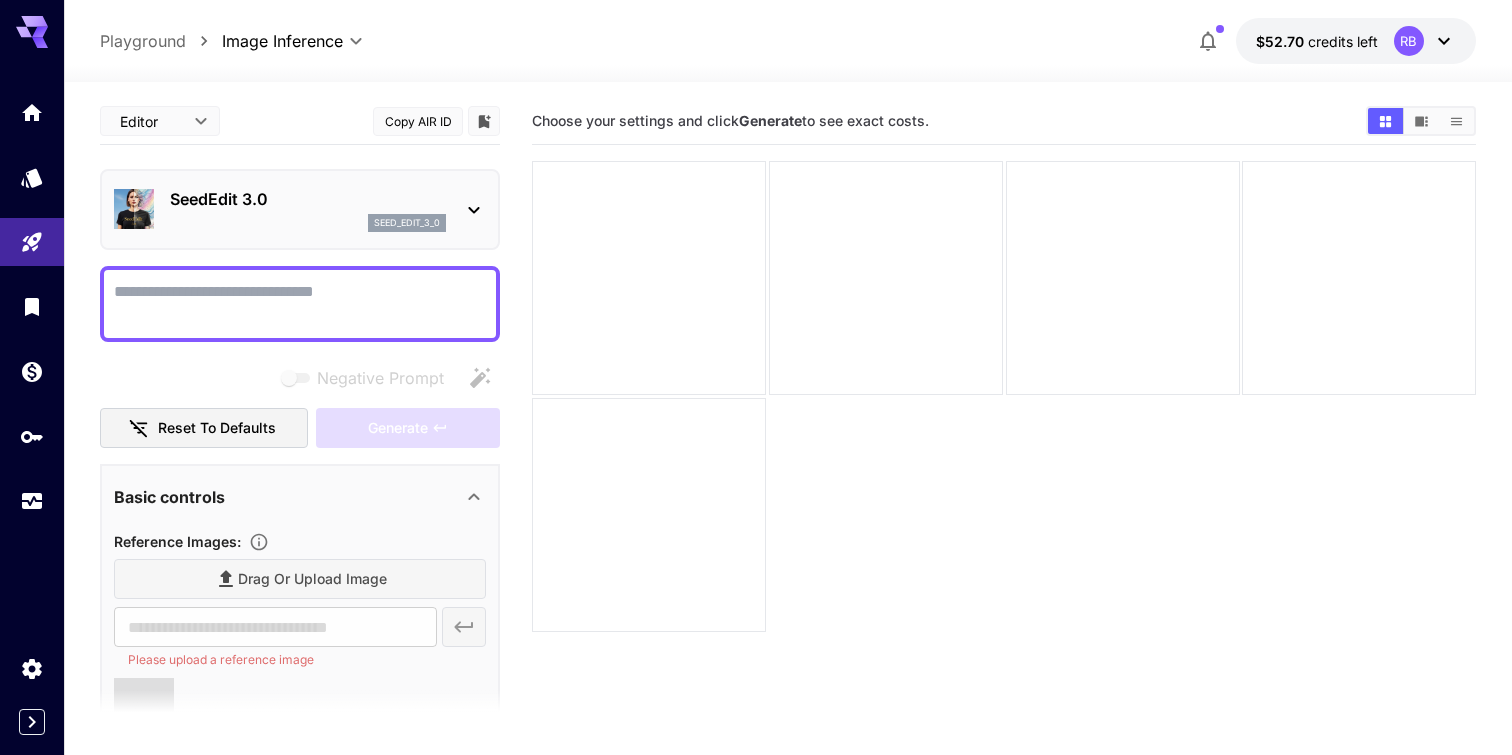 type on "**********" 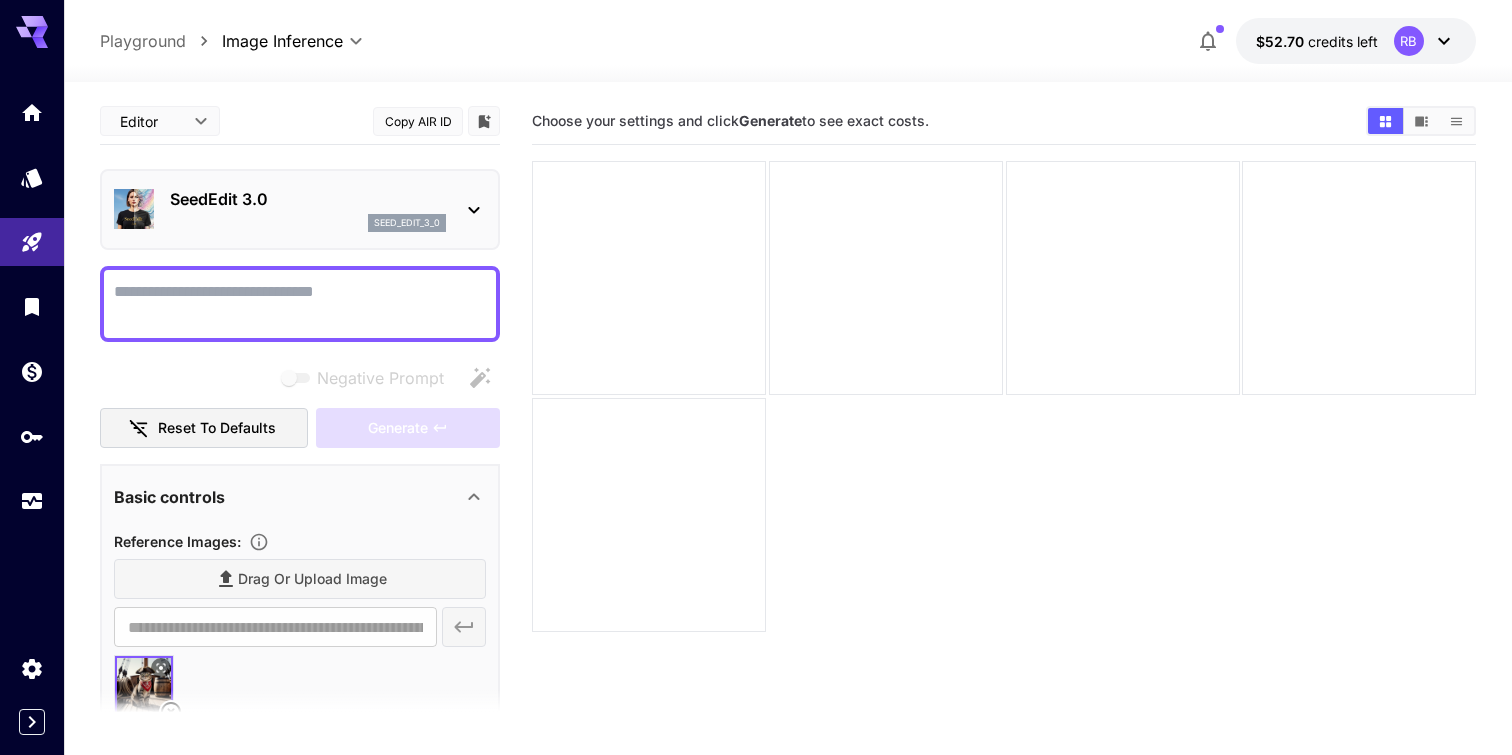 click on "Negative Prompt" at bounding box center (300, 304) 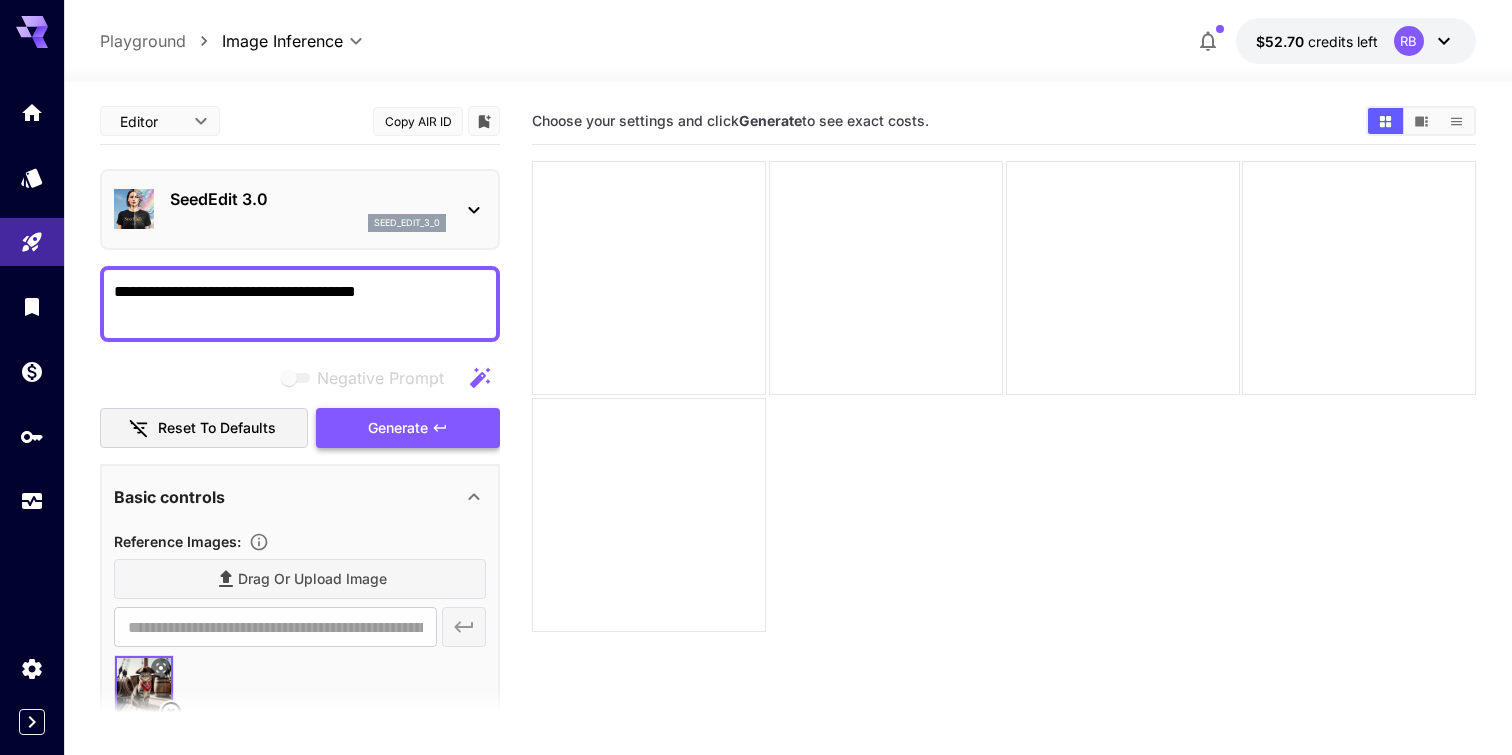 type on "**********" 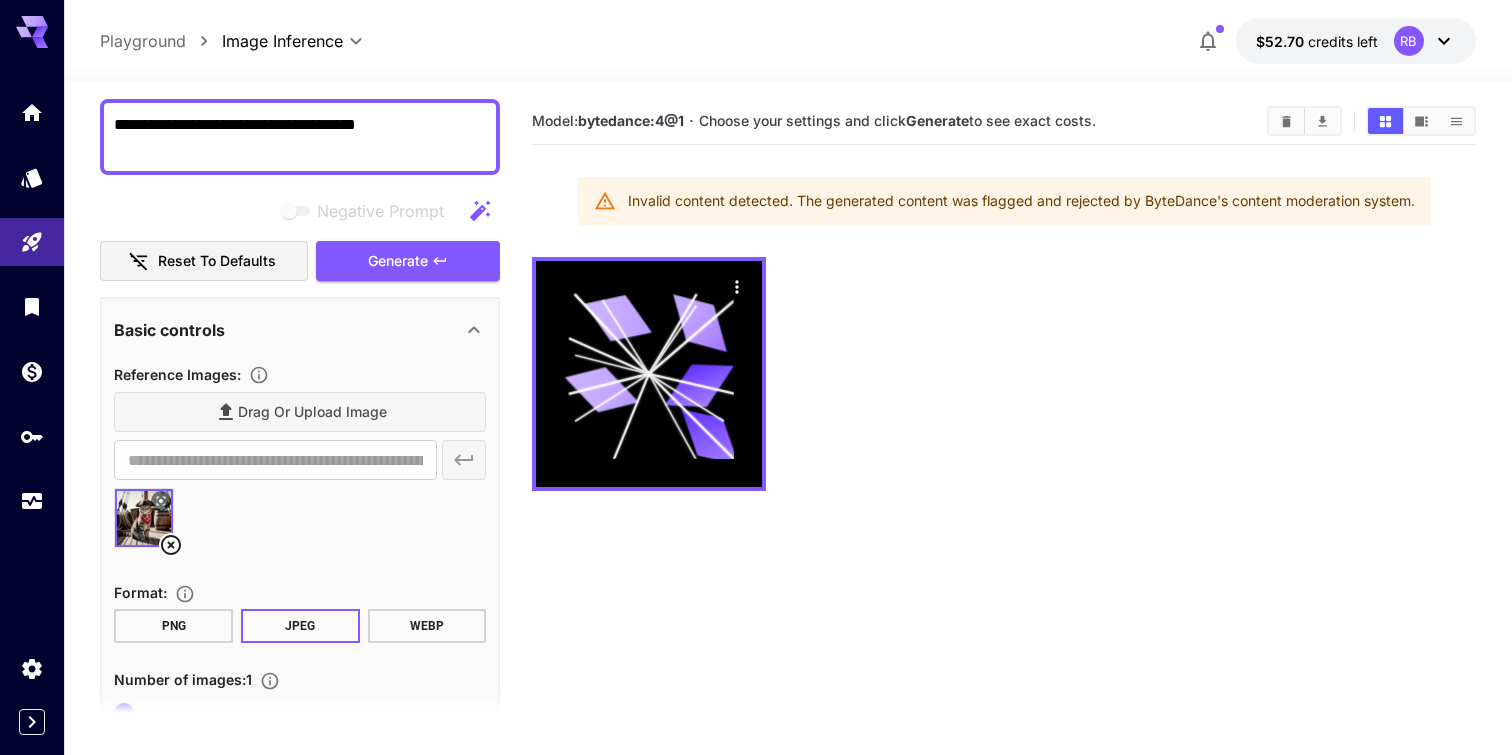 scroll, scrollTop: 169, scrollLeft: 0, axis: vertical 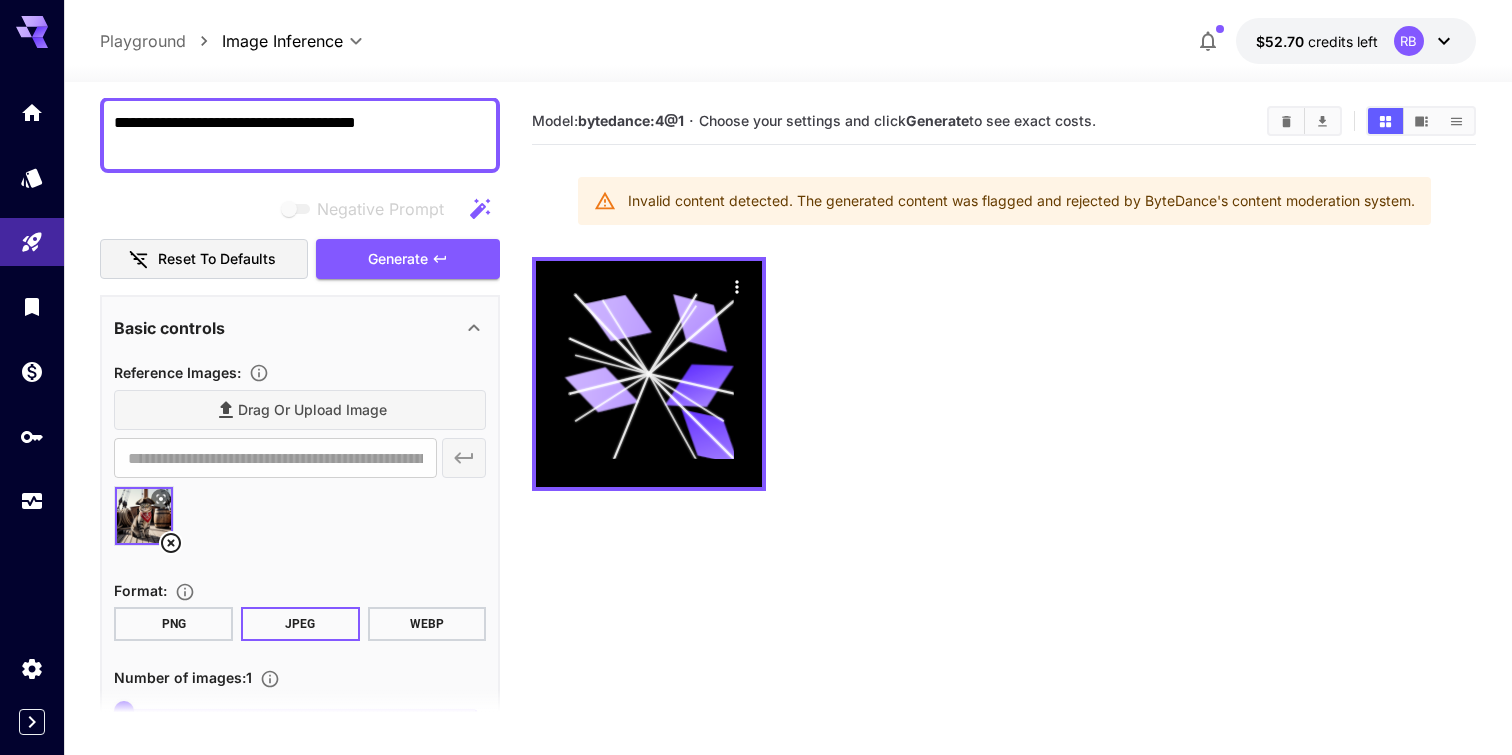 click on "**********" at bounding box center [300, 135] 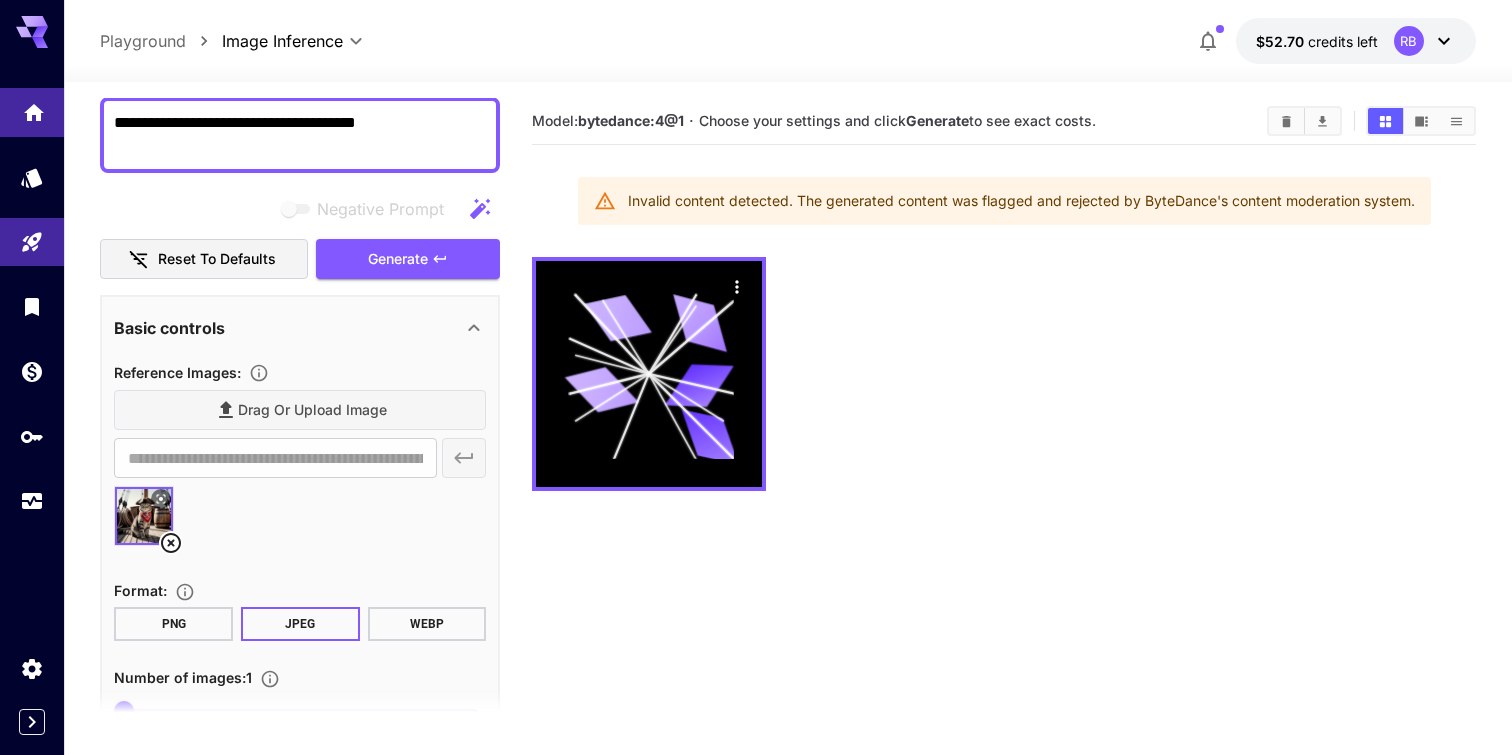click at bounding box center (32, 112) 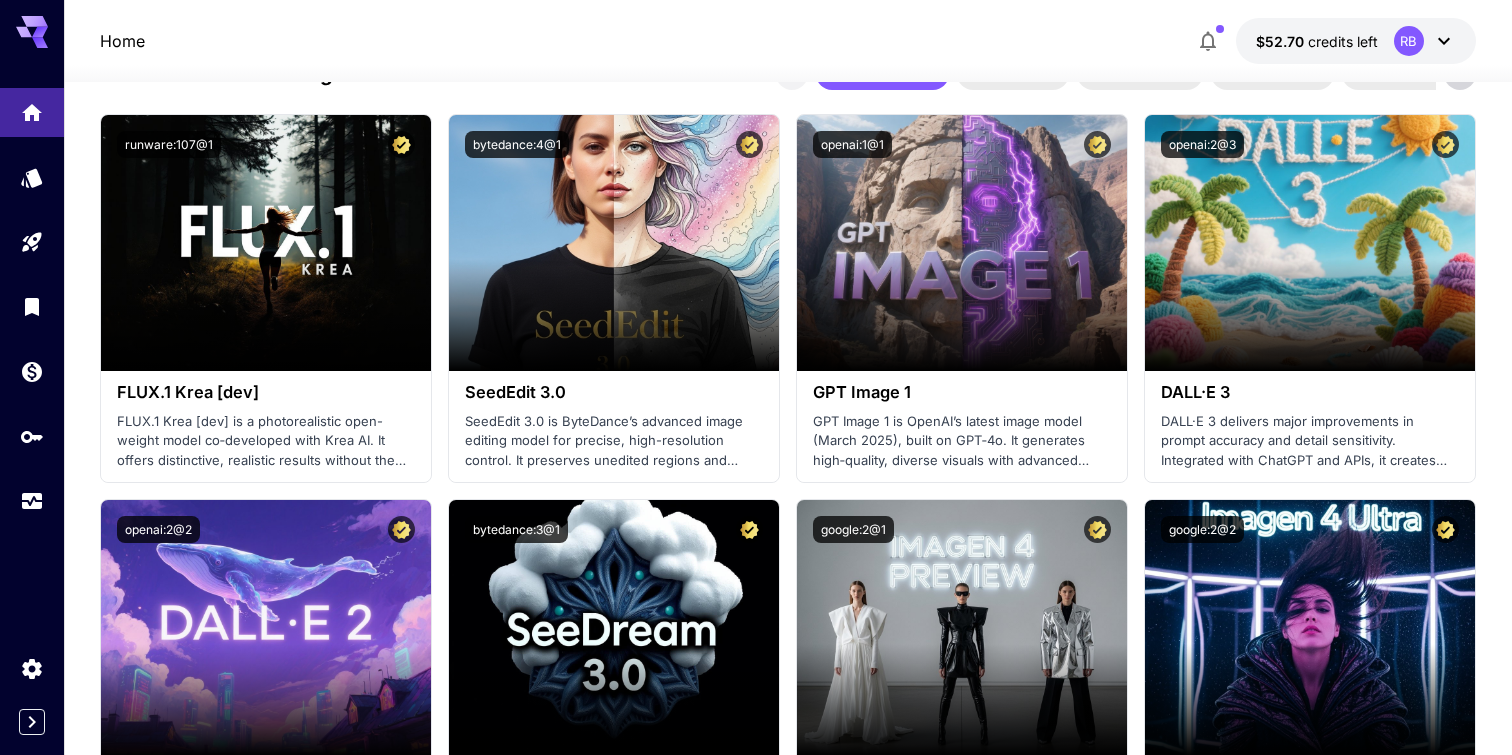 click on "Launch in Playground" at bounding box center (266, 243) 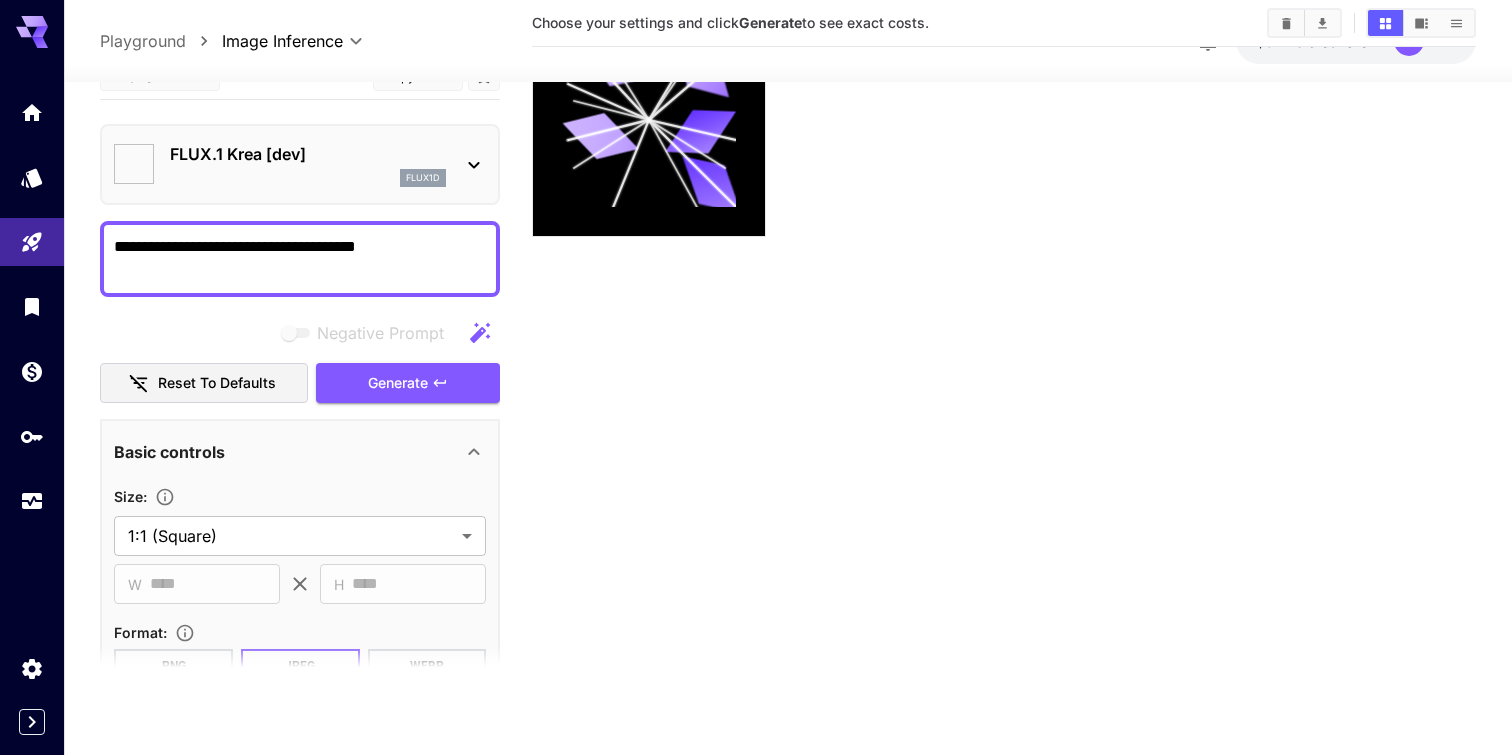 type on "*******" 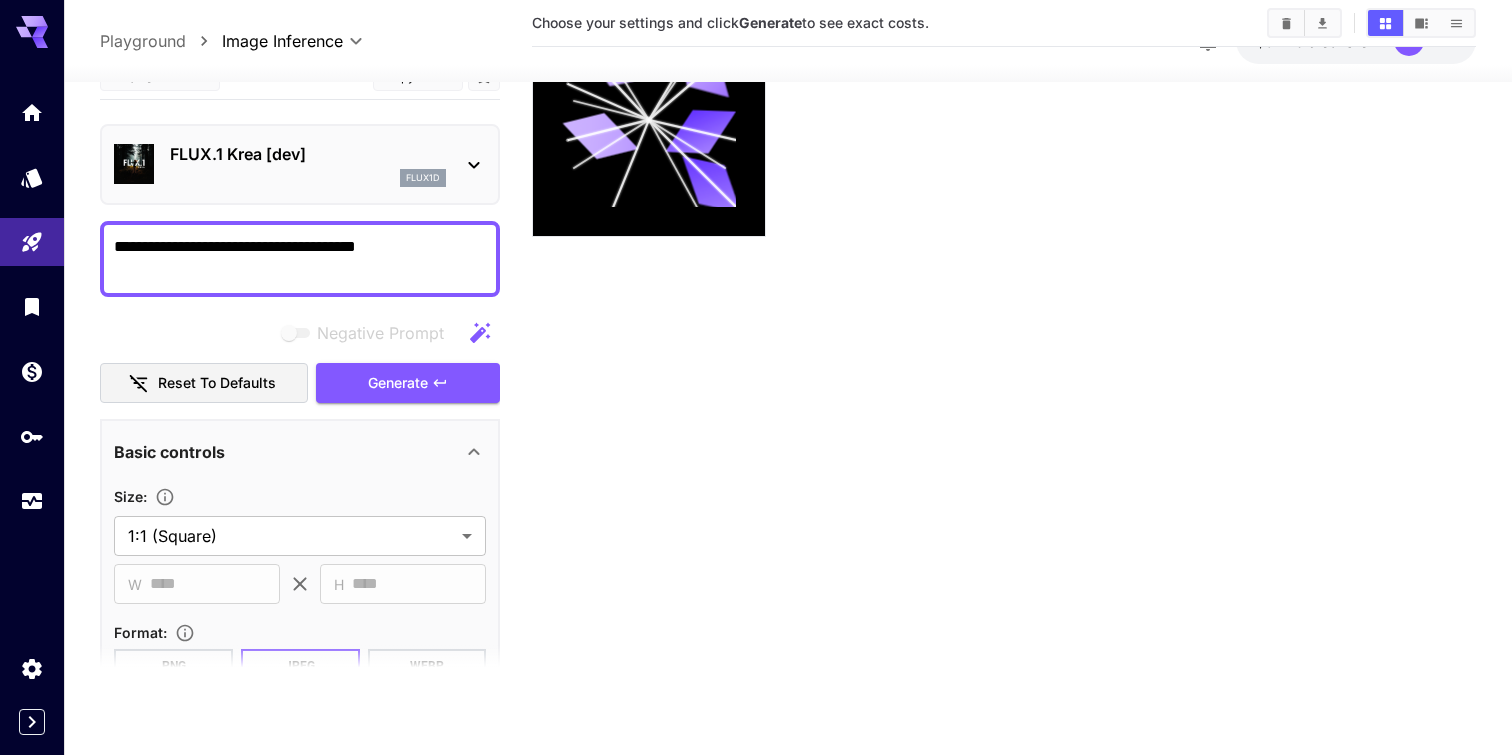 click on "**********" at bounding box center (300, 259) 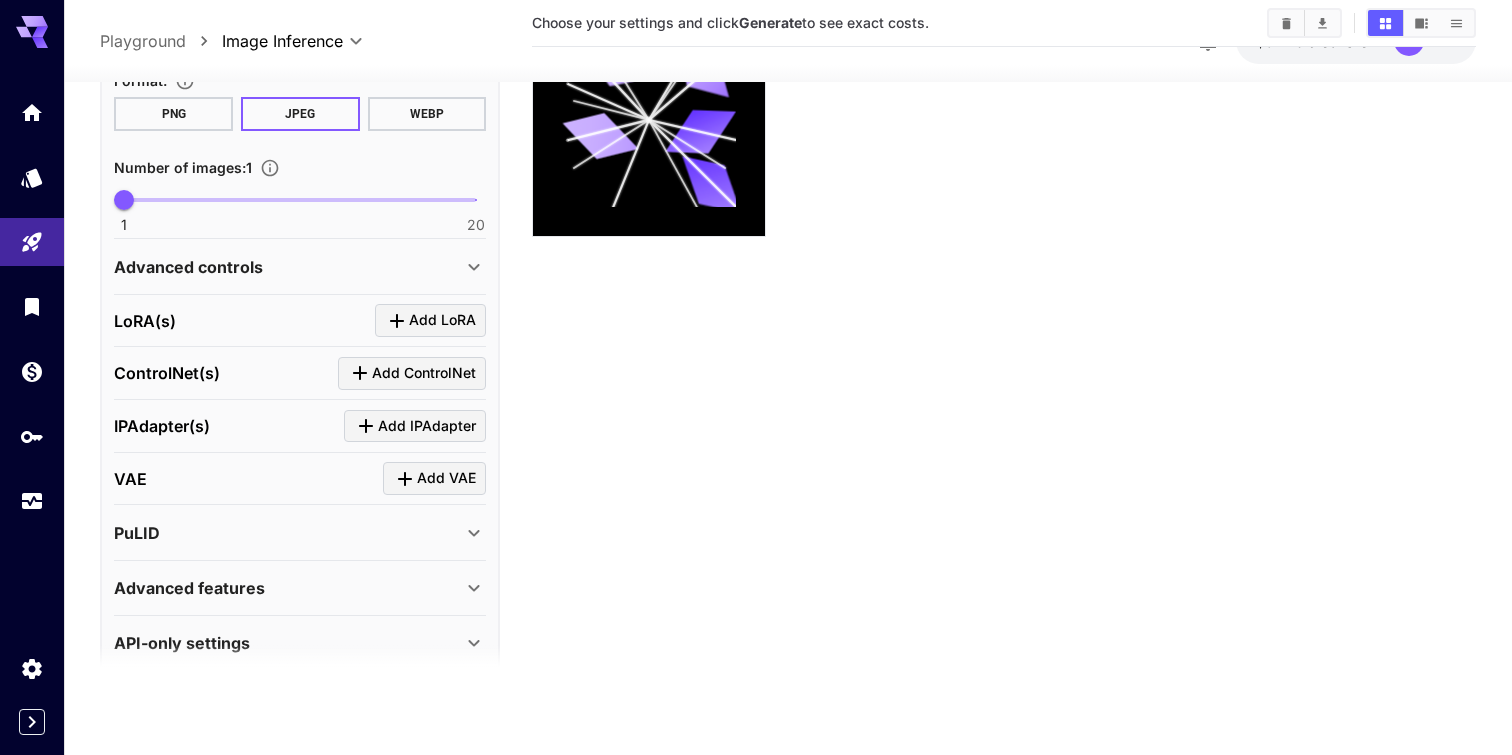 scroll, scrollTop: 579, scrollLeft: 0, axis: vertical 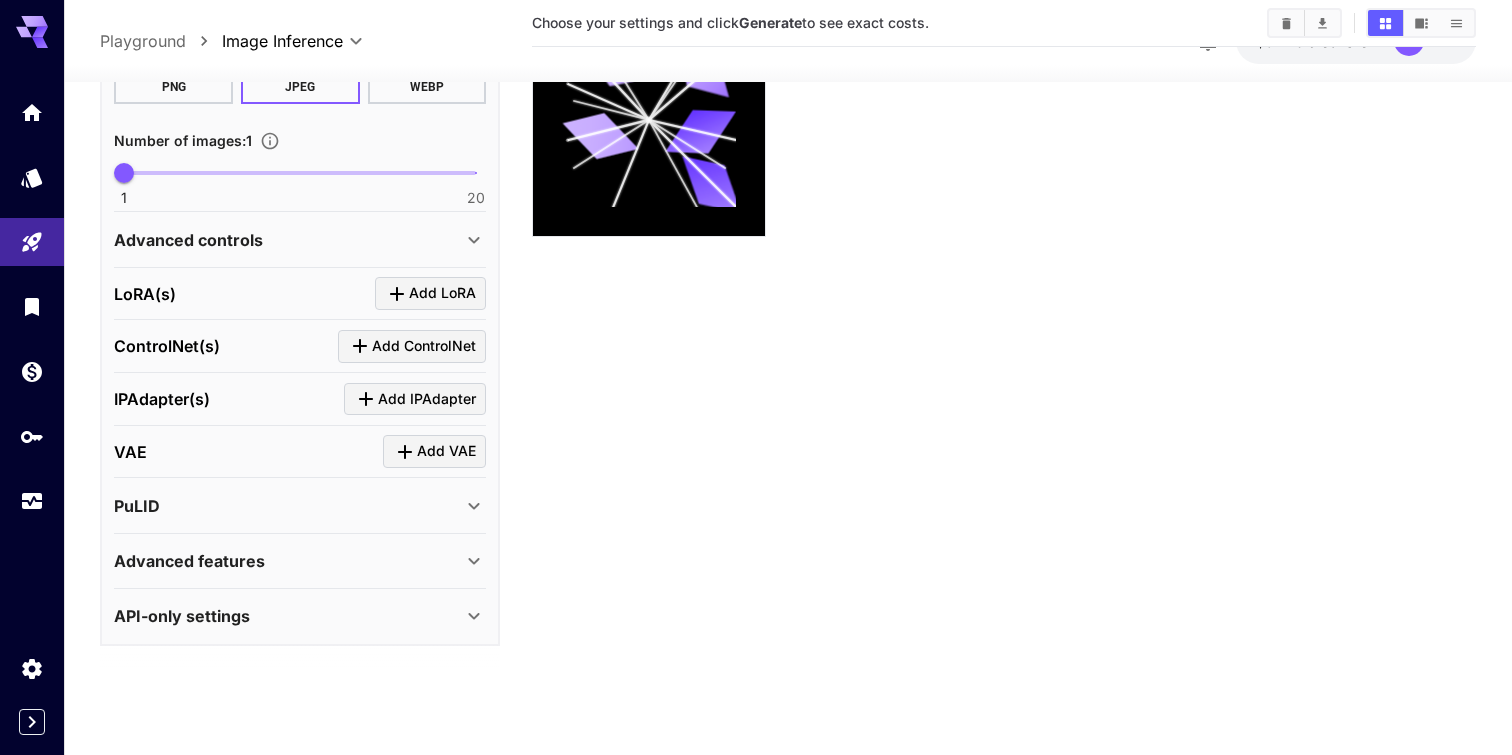 type on "**********" 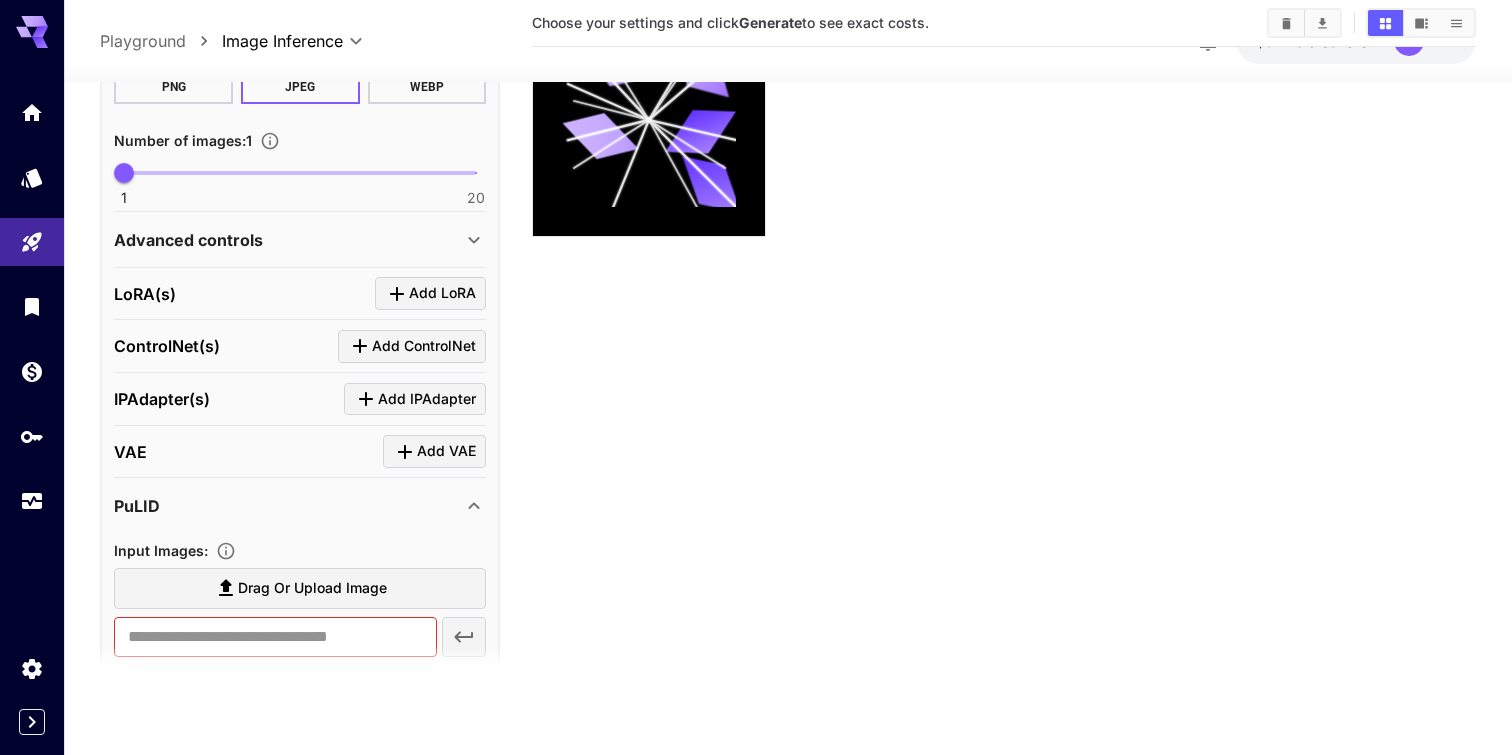 click on "Drag or upload image" at bounding box center [312, 588] 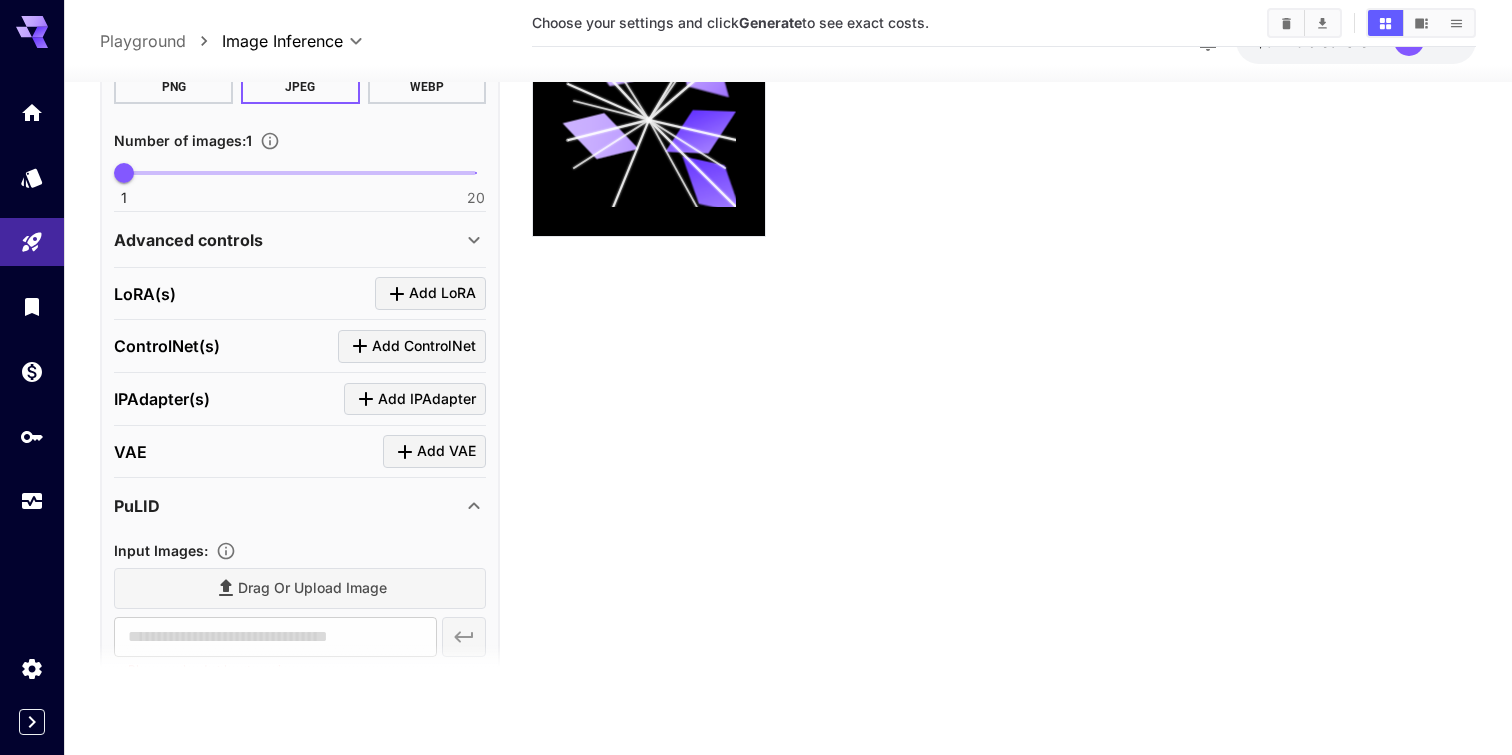 type on "**********" 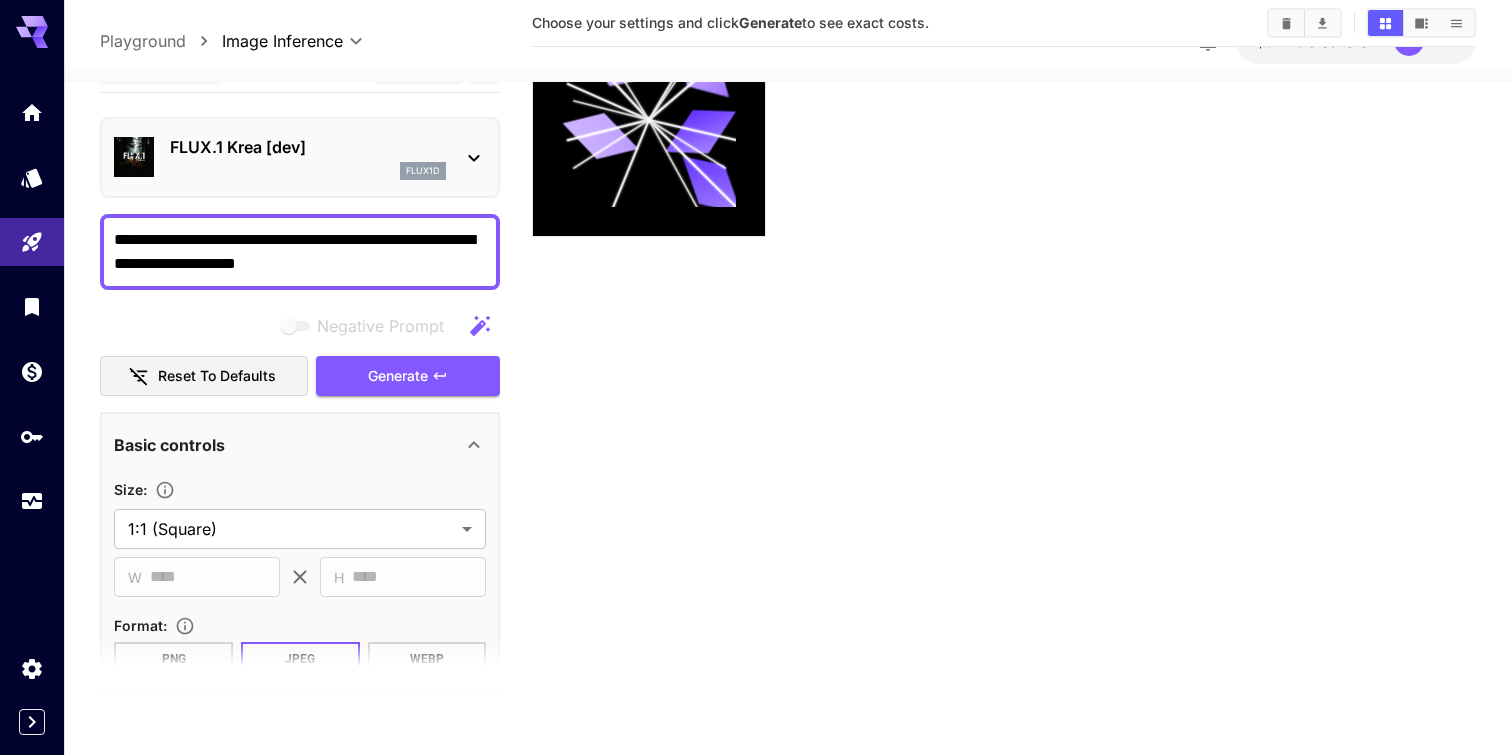 scroll, scrollTop: 0, scrollLeft: 0, axis: both 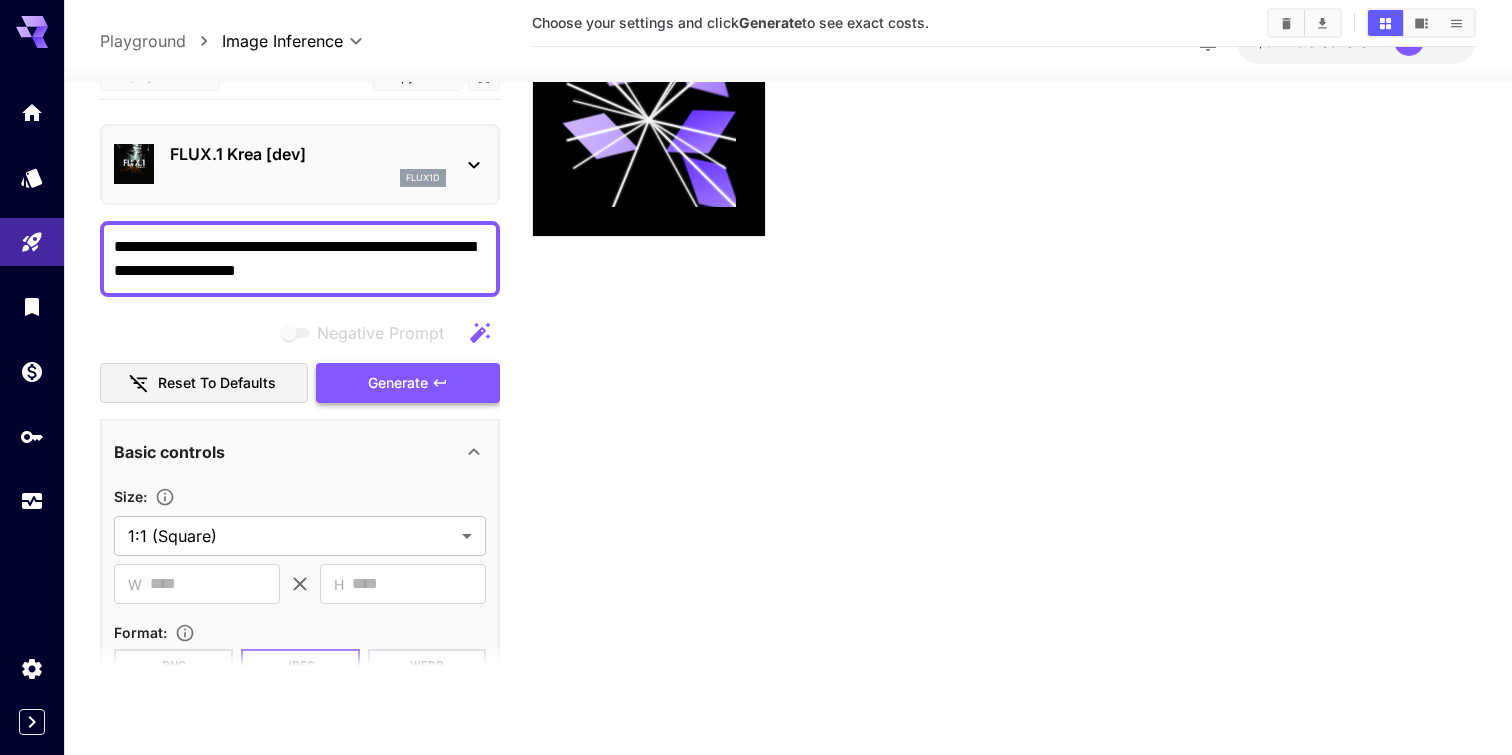 click on "Generate" at bounding box center (408, 383) 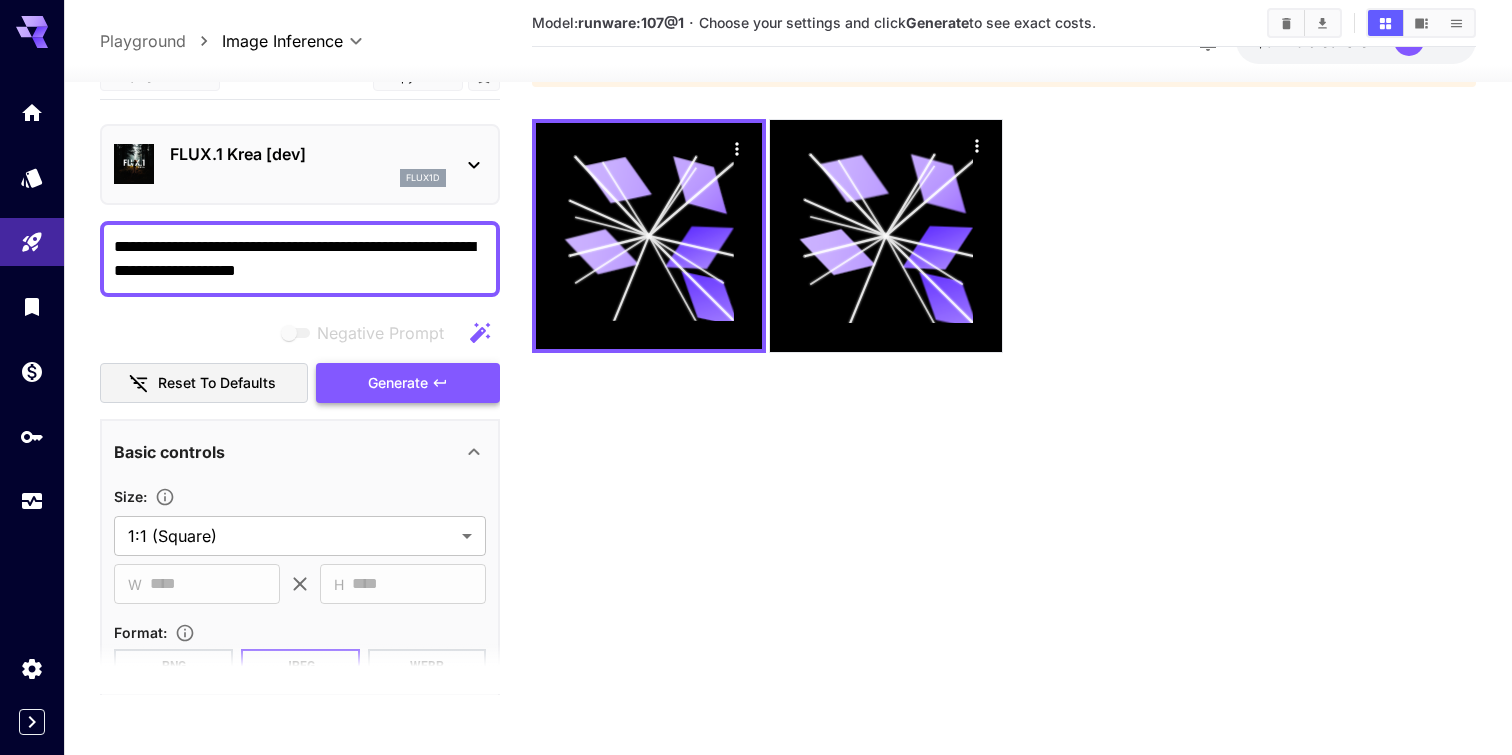 click on "Generate" at bounding box center (408, 383) 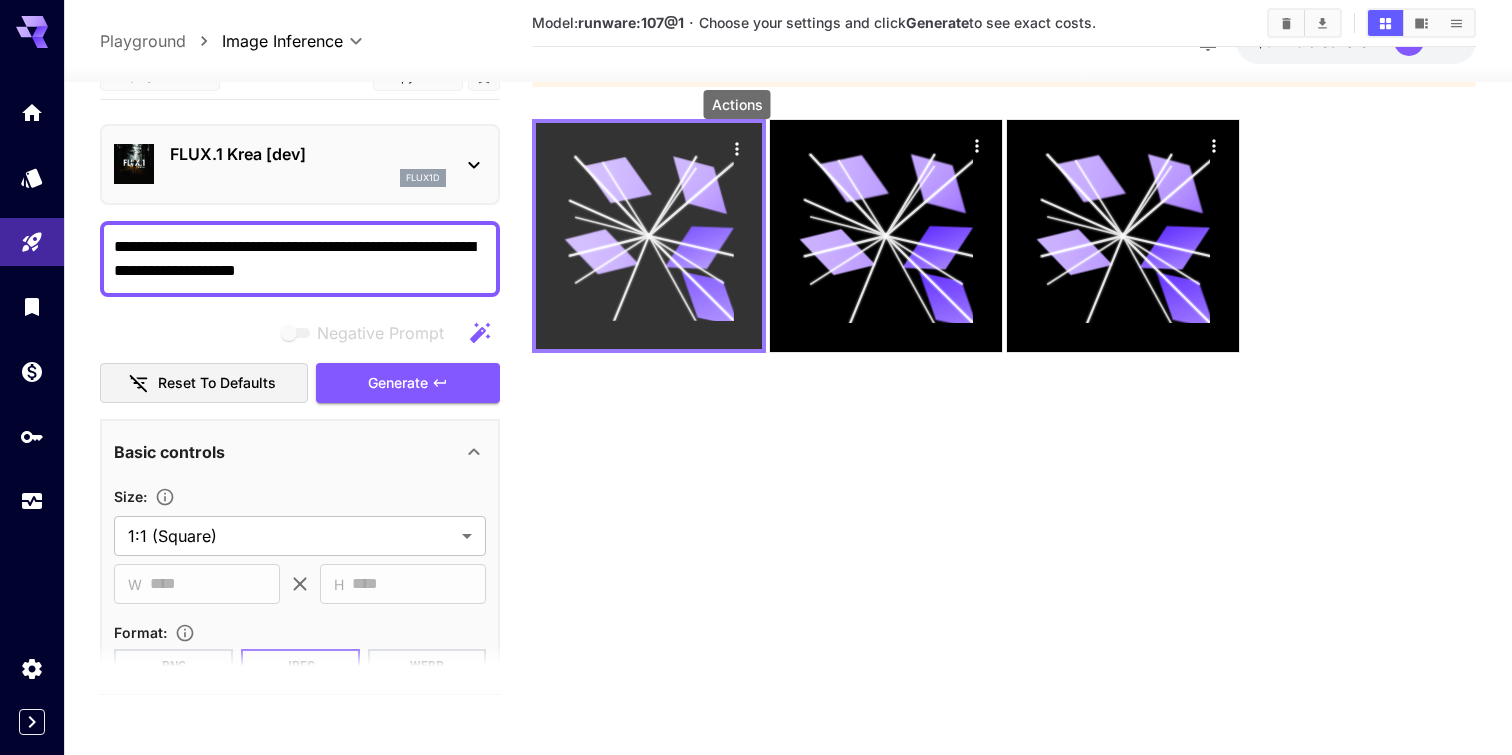click 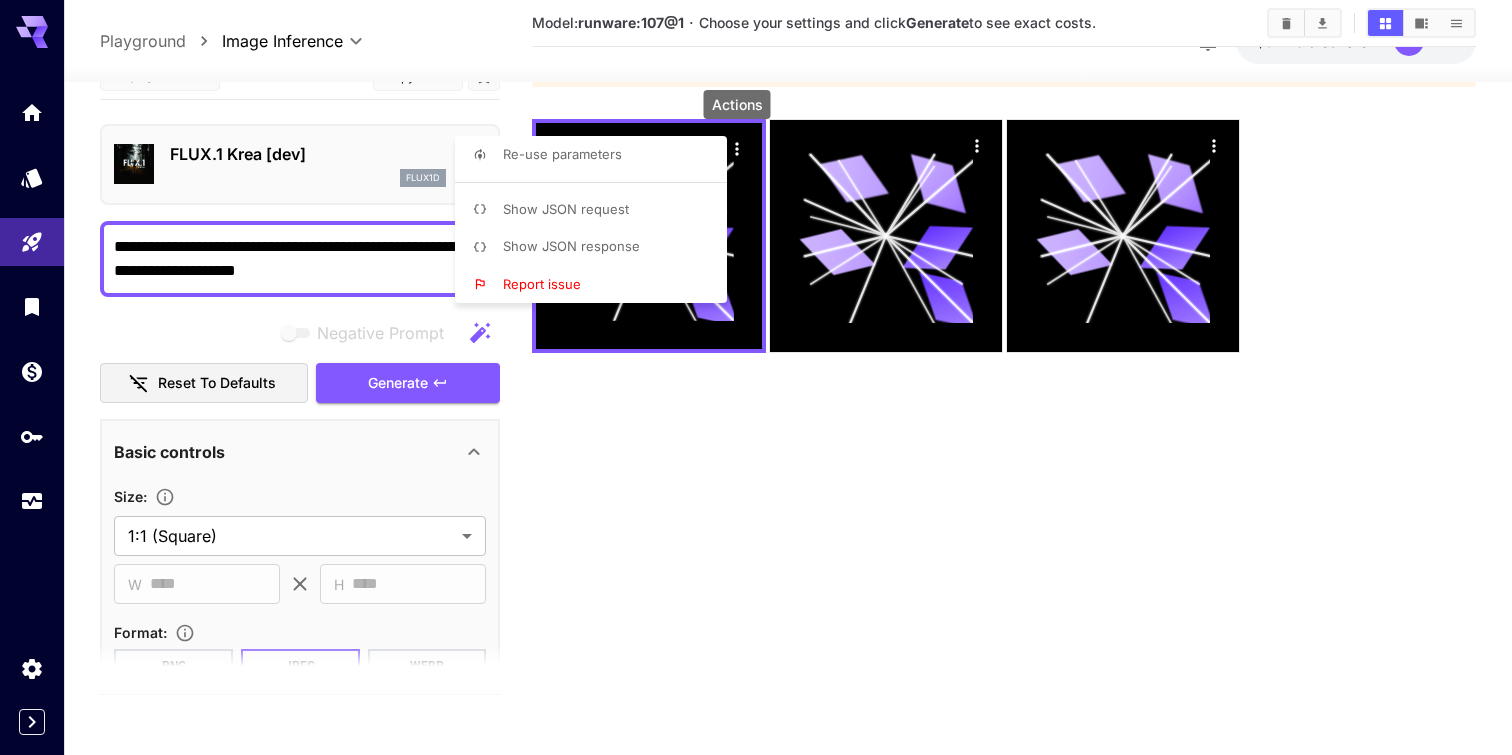 click on "Report issue" at bounding box center [542, 284] 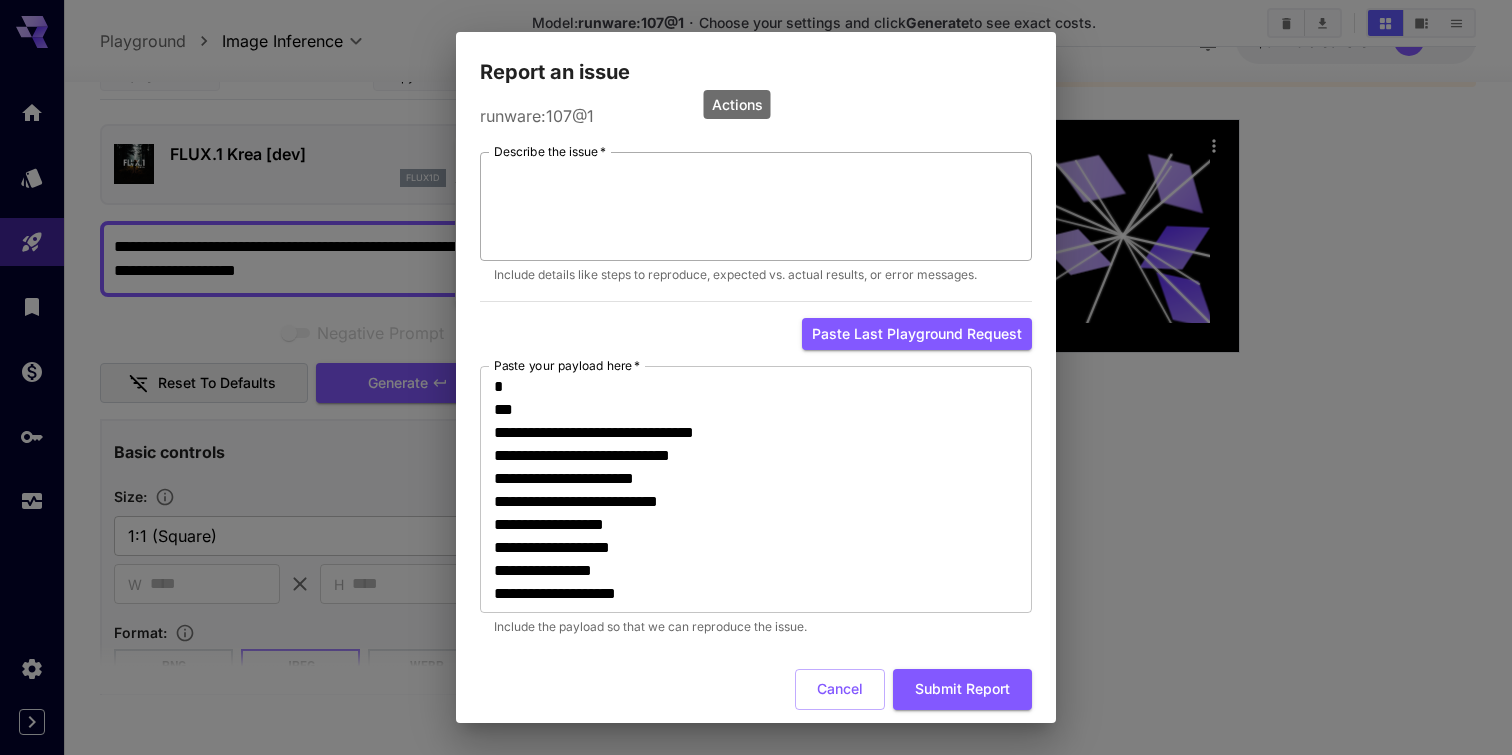click on "Describe the issue   *" at bounding box center (756, 207) 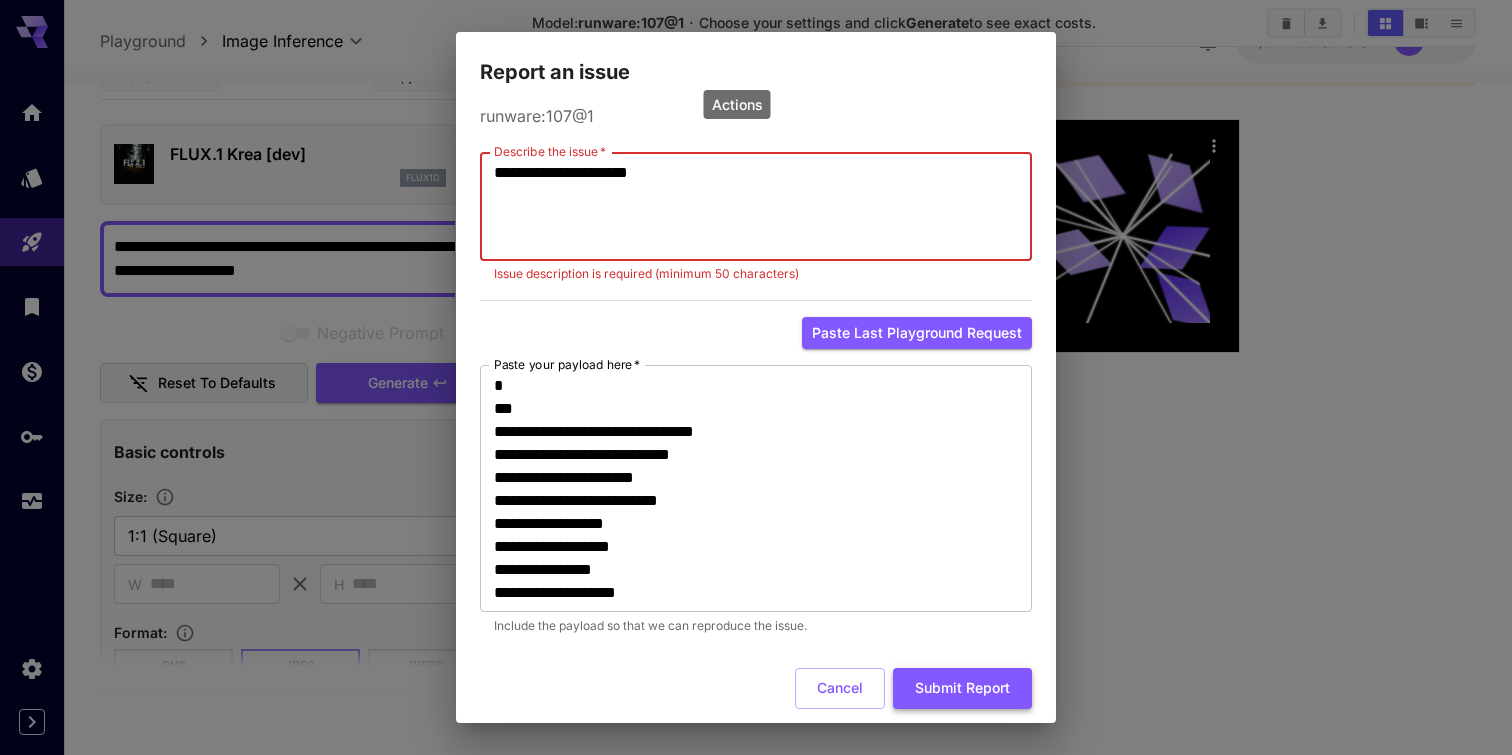 type on "**********" 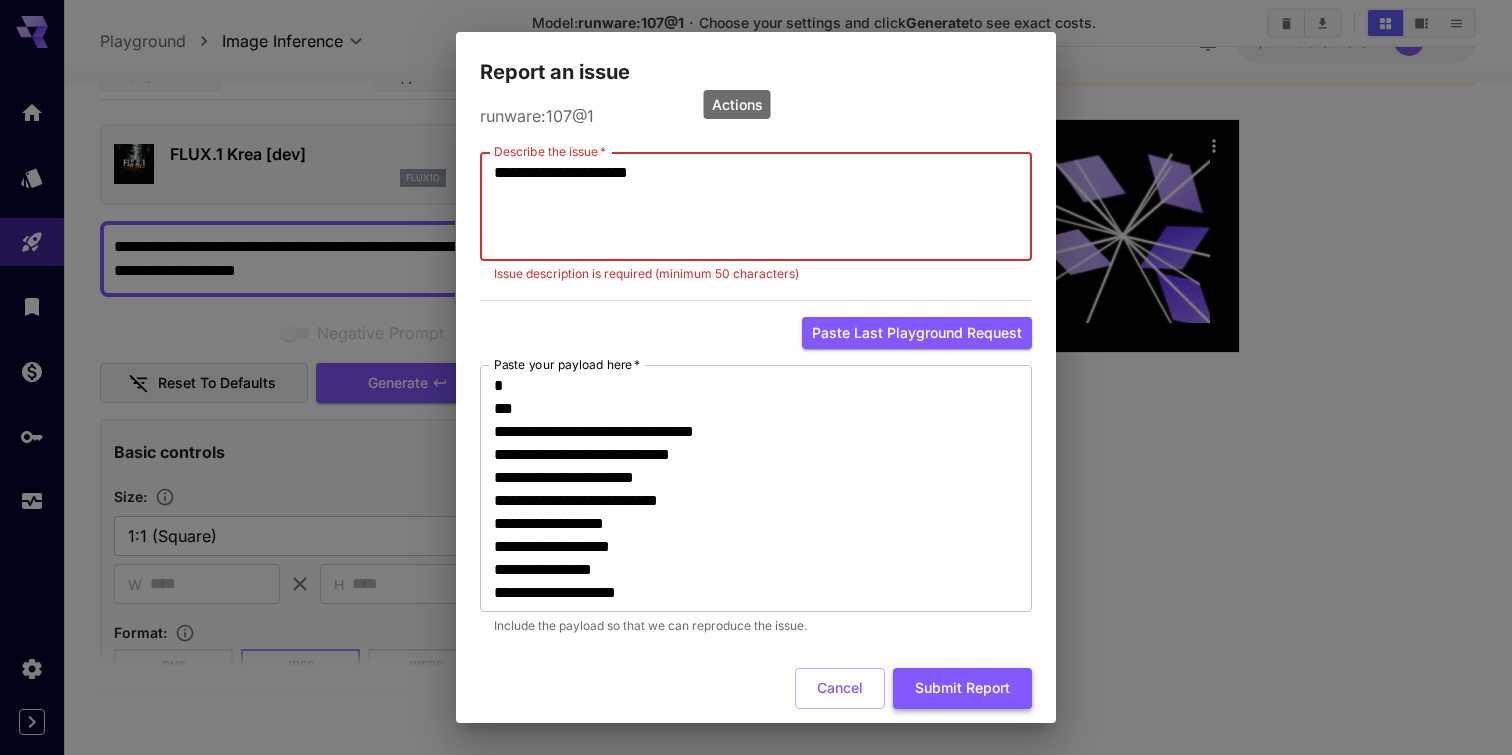 click on "Submit Report" at bounding box center (962, 688) 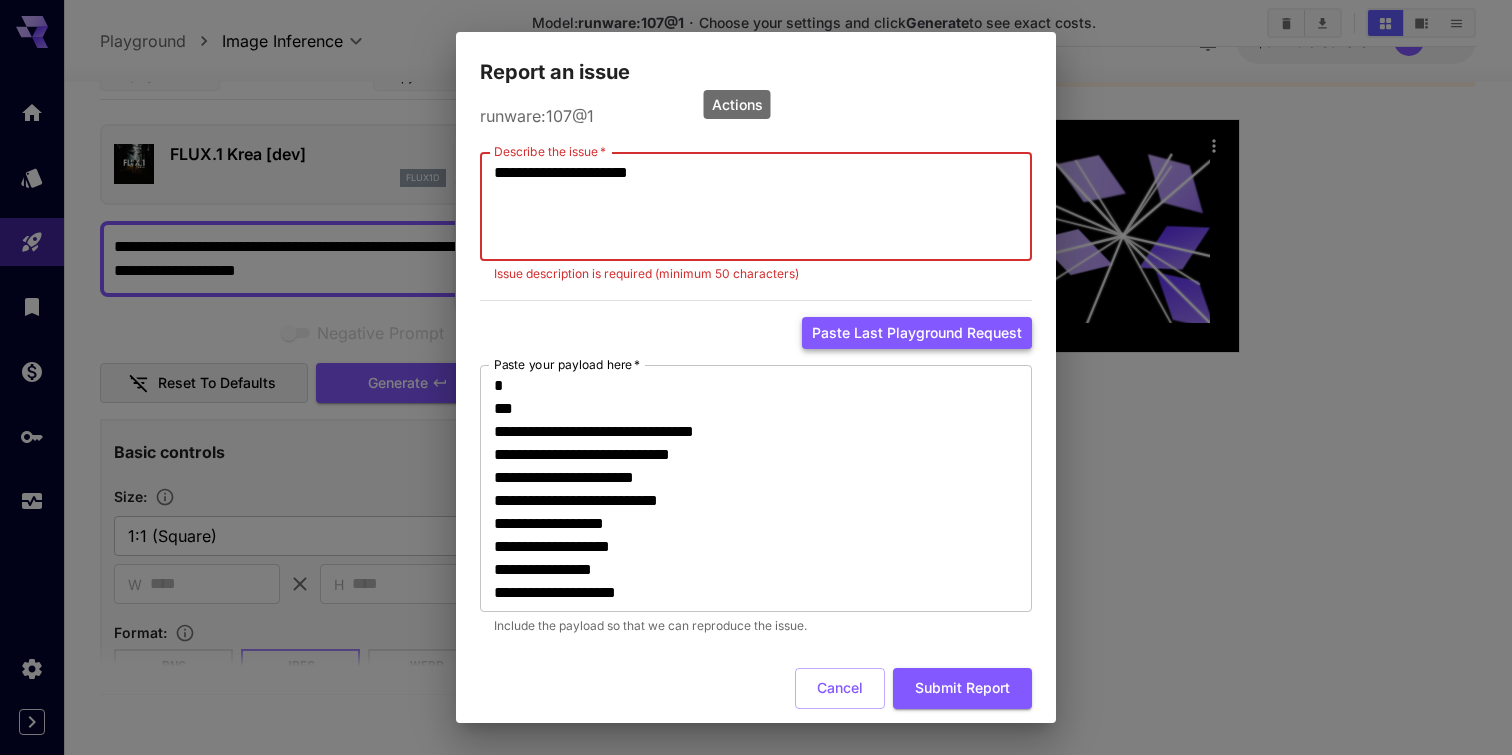 click on "Paste last playground request" at bounding box center (917, 333) 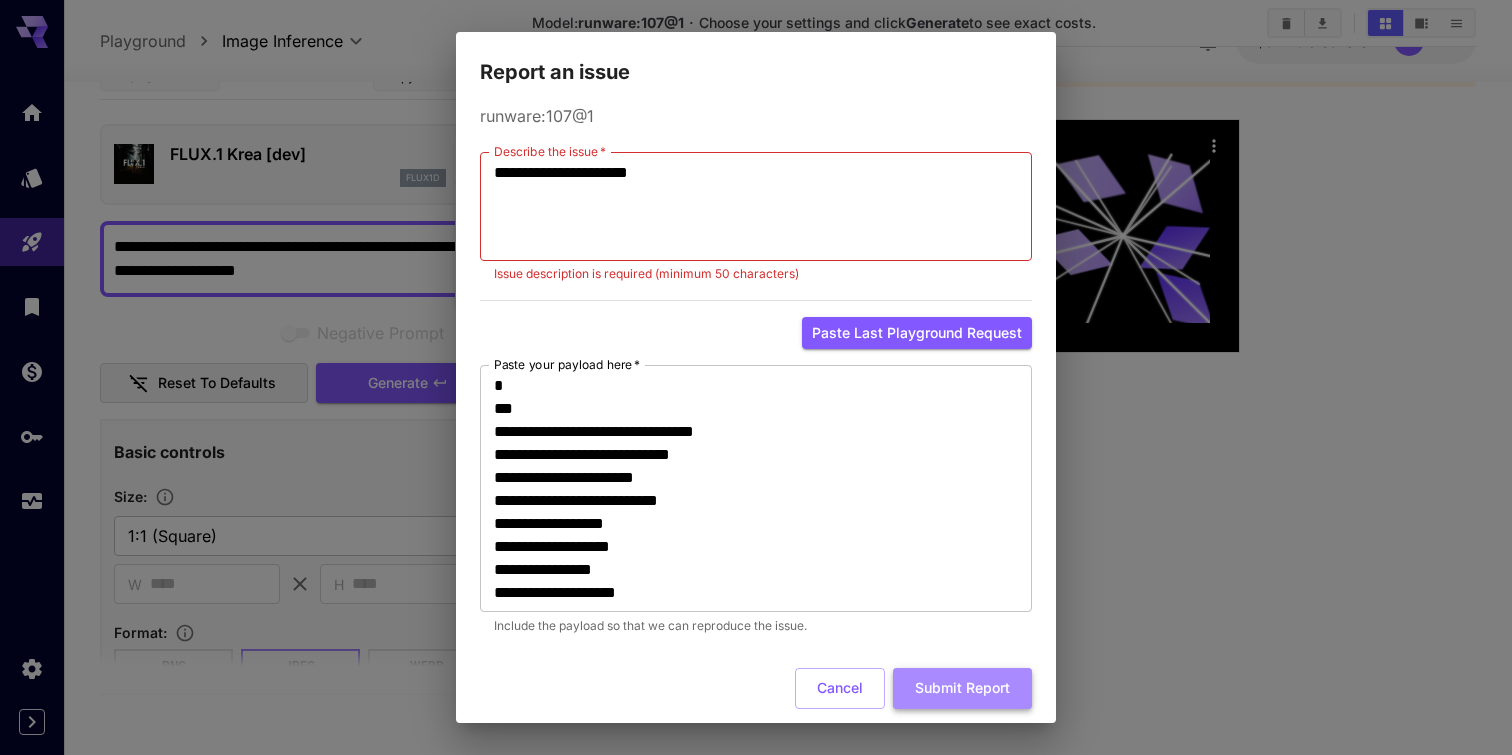 click on "Submit Report" at bounding box center (962, 688) 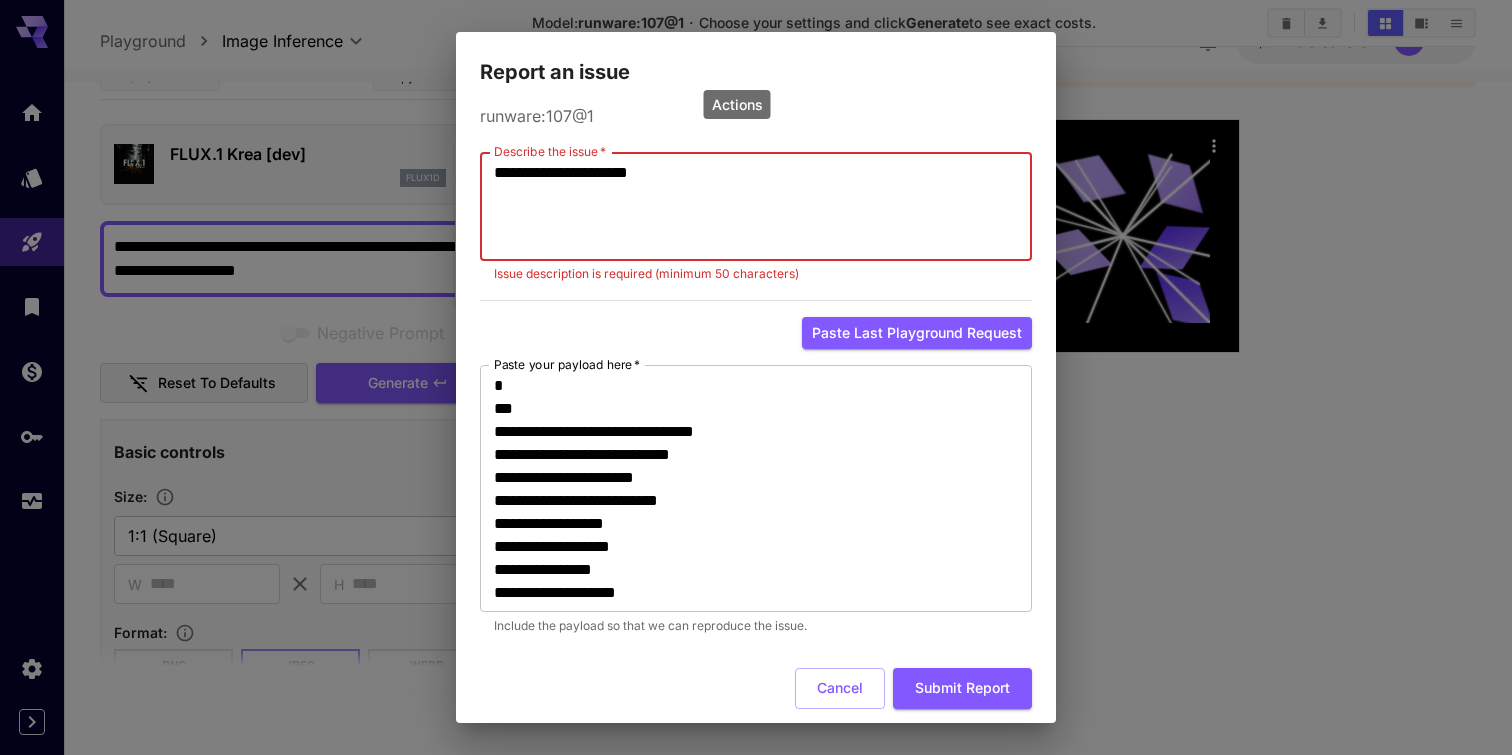 drag, startPoint x: 732, startPoint y: 183, endPoint x: 499, endPoint y: 123, distance: 240.60133 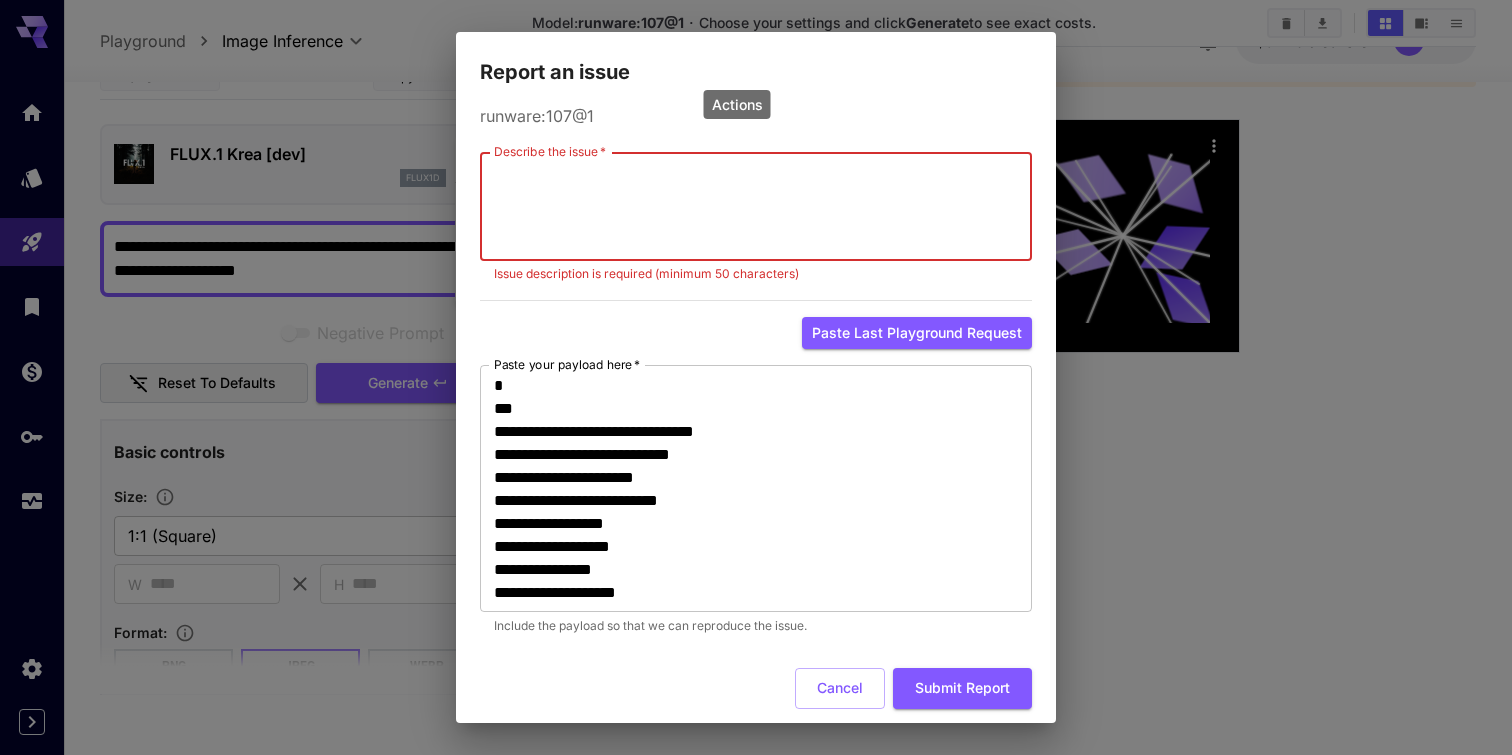 type 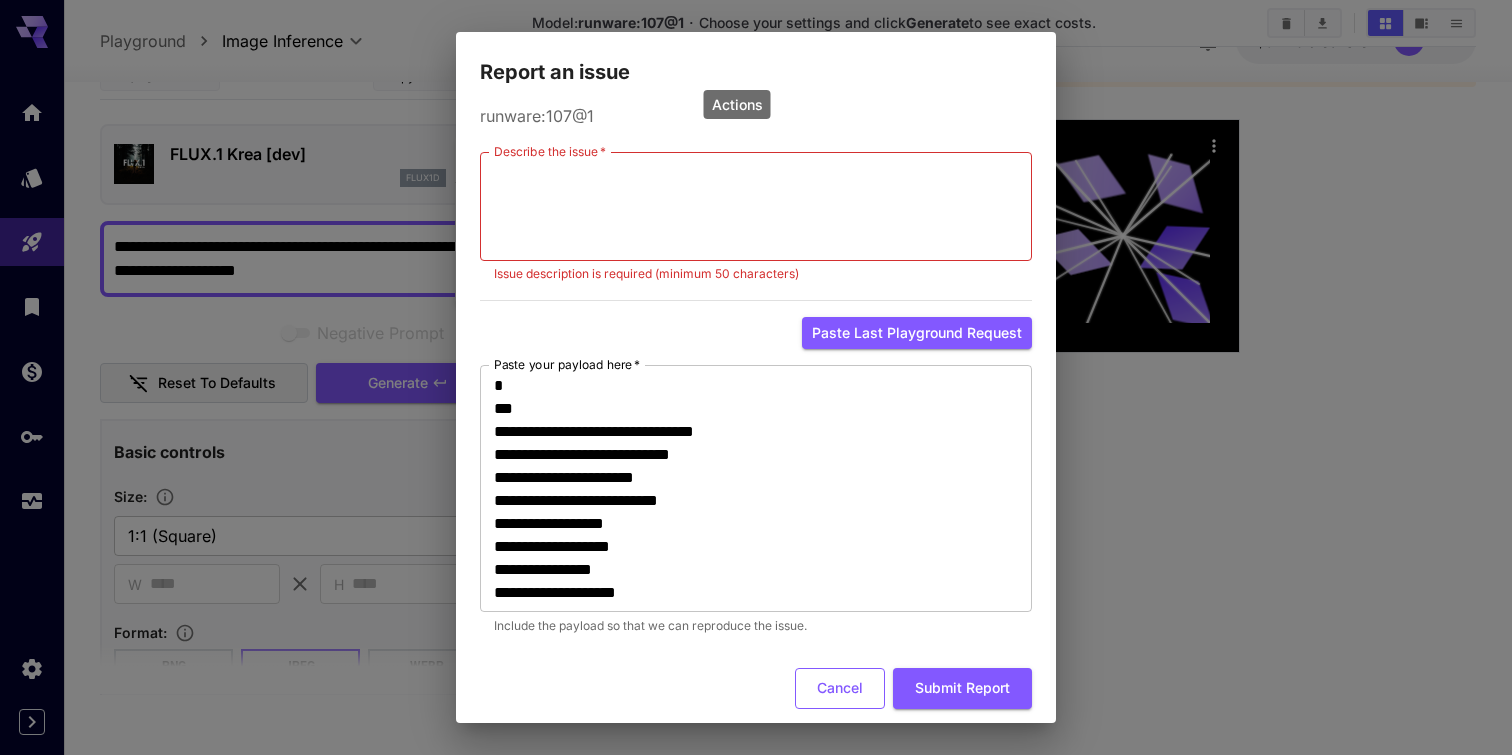 click on "Cancel" at bounding box center (840, 688) 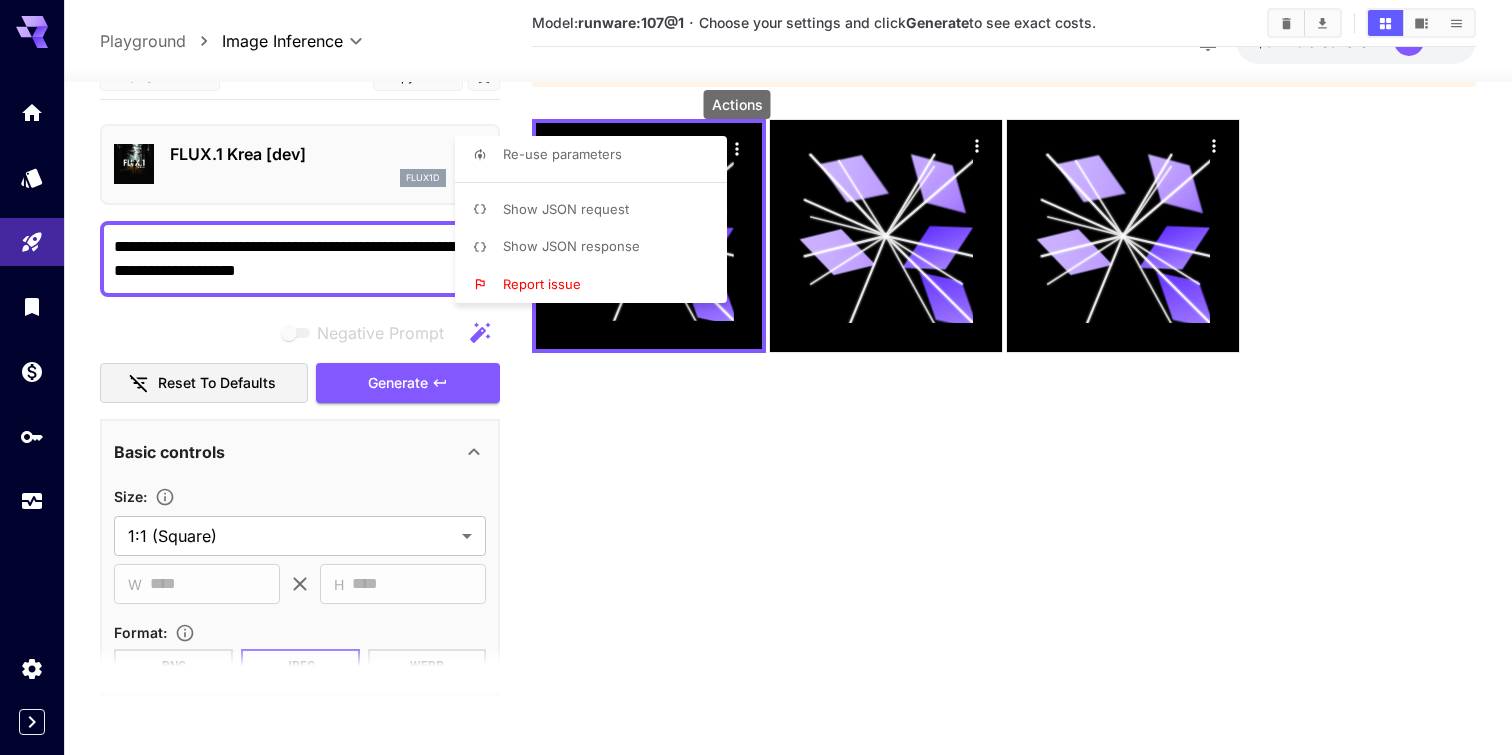 click at bounding box center (756, 377) 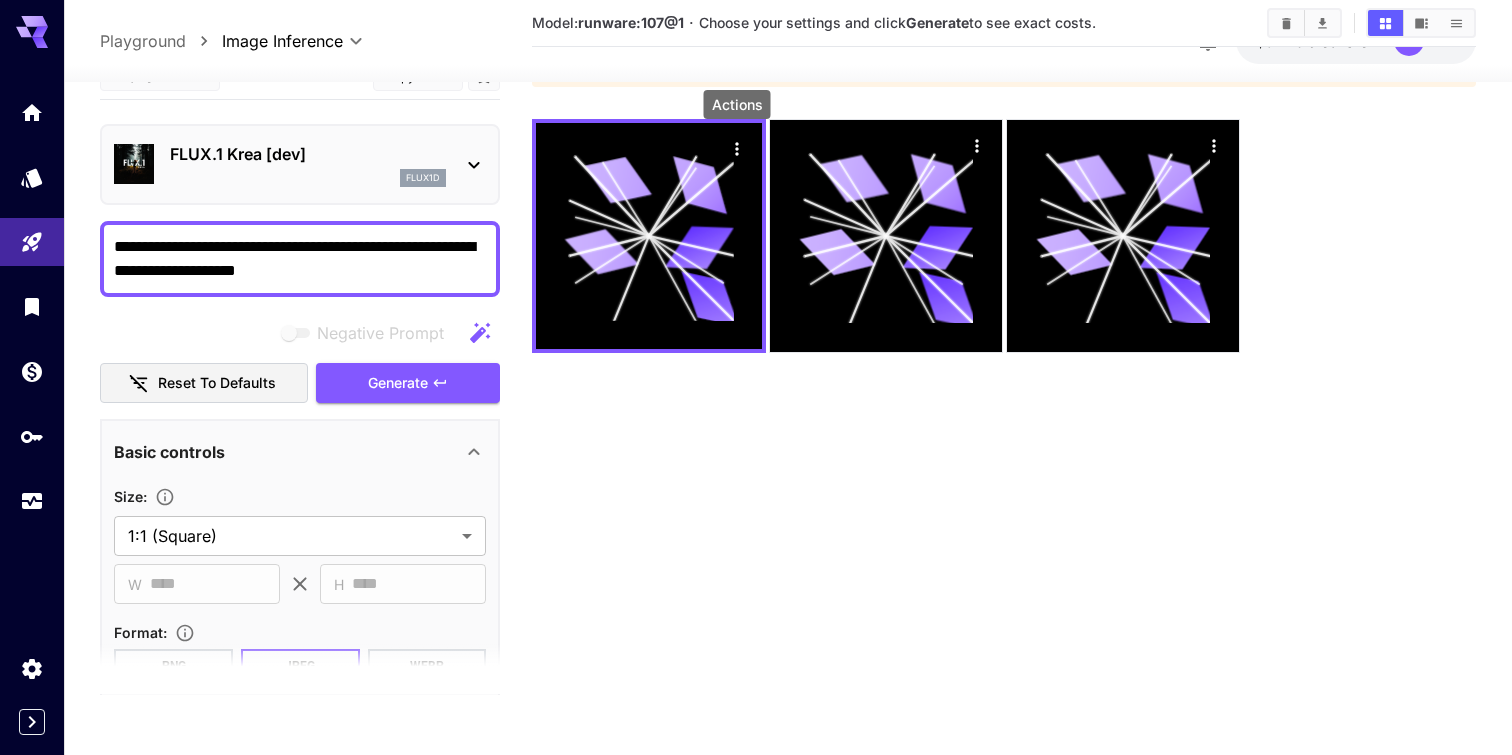 click at bounding box center [32, 177] 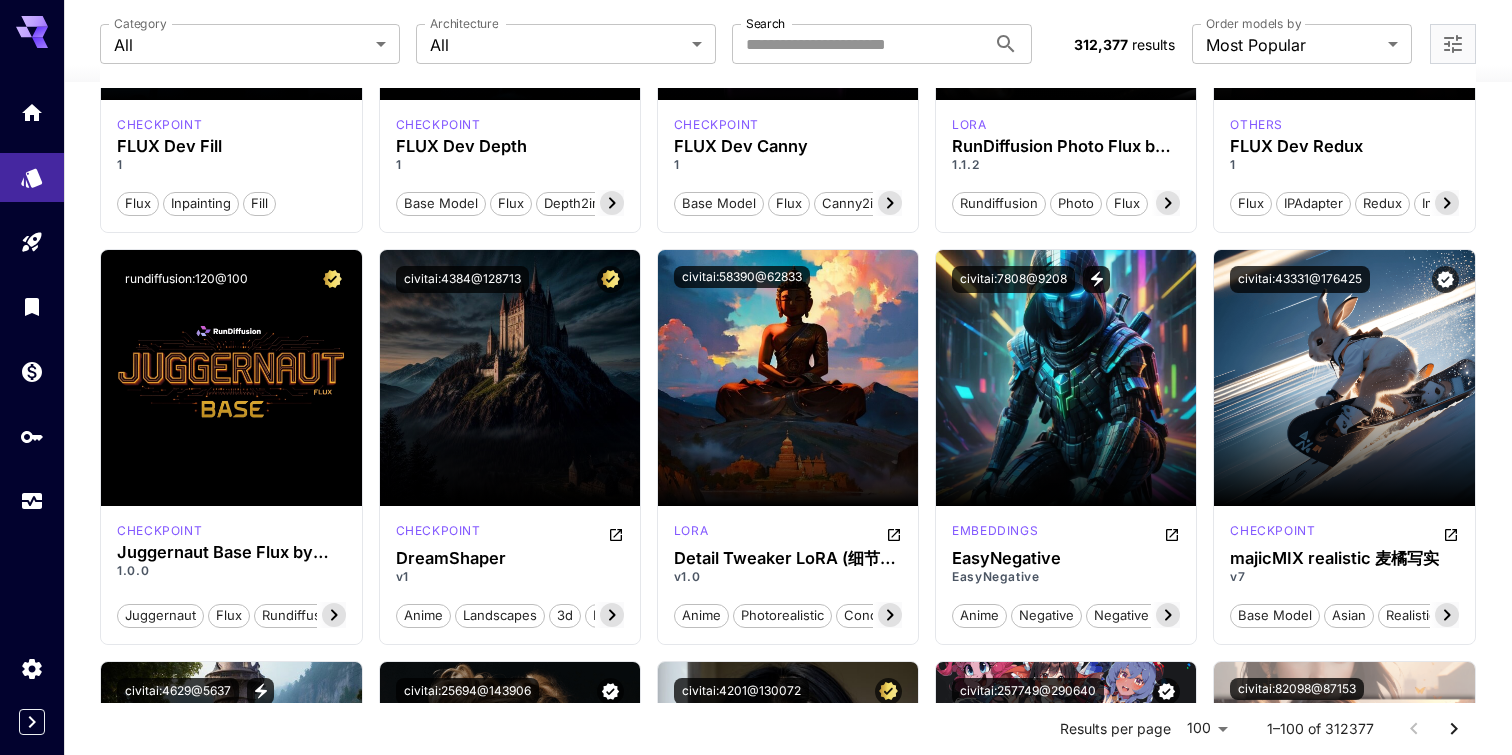scroll, scrollTop: 1629, scrollLeft: 0, axis: vertical 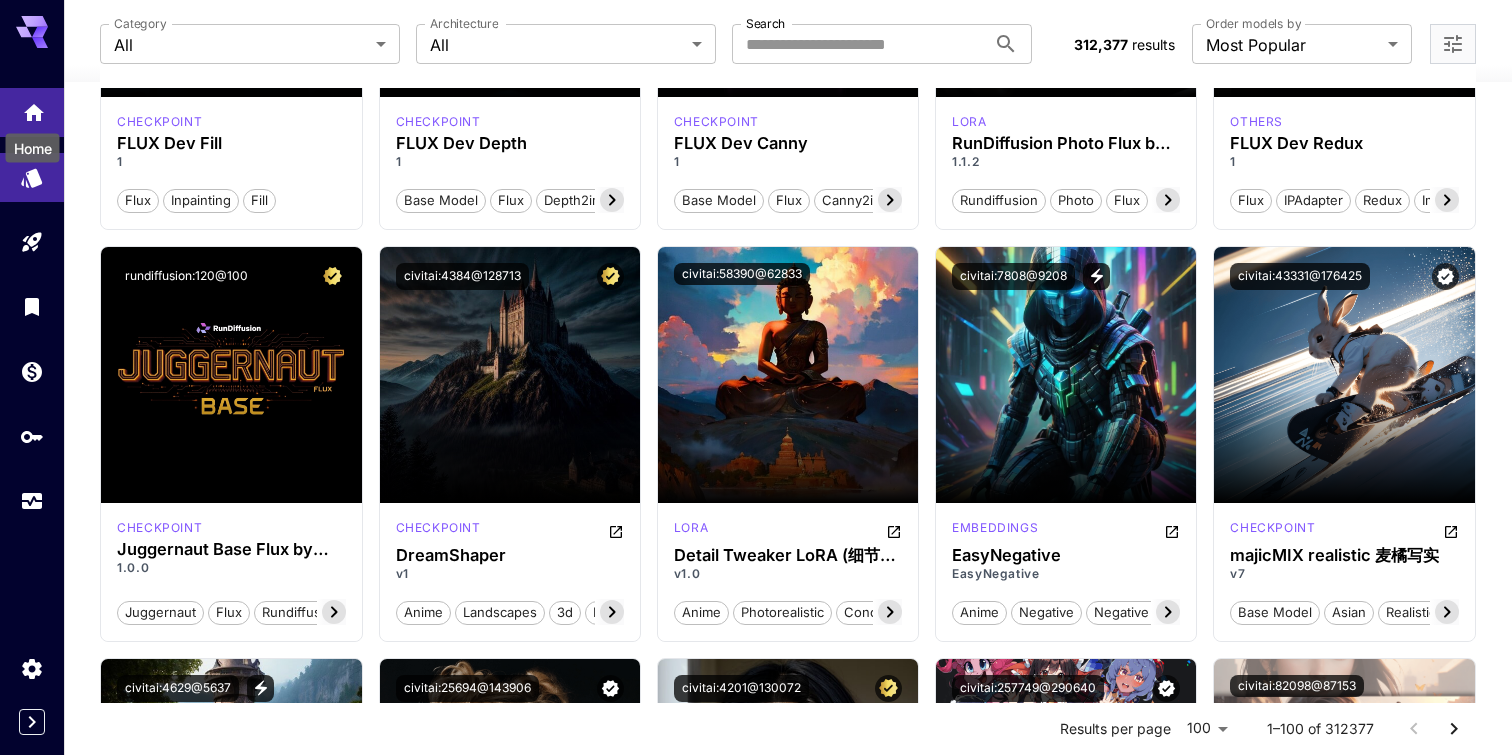 click 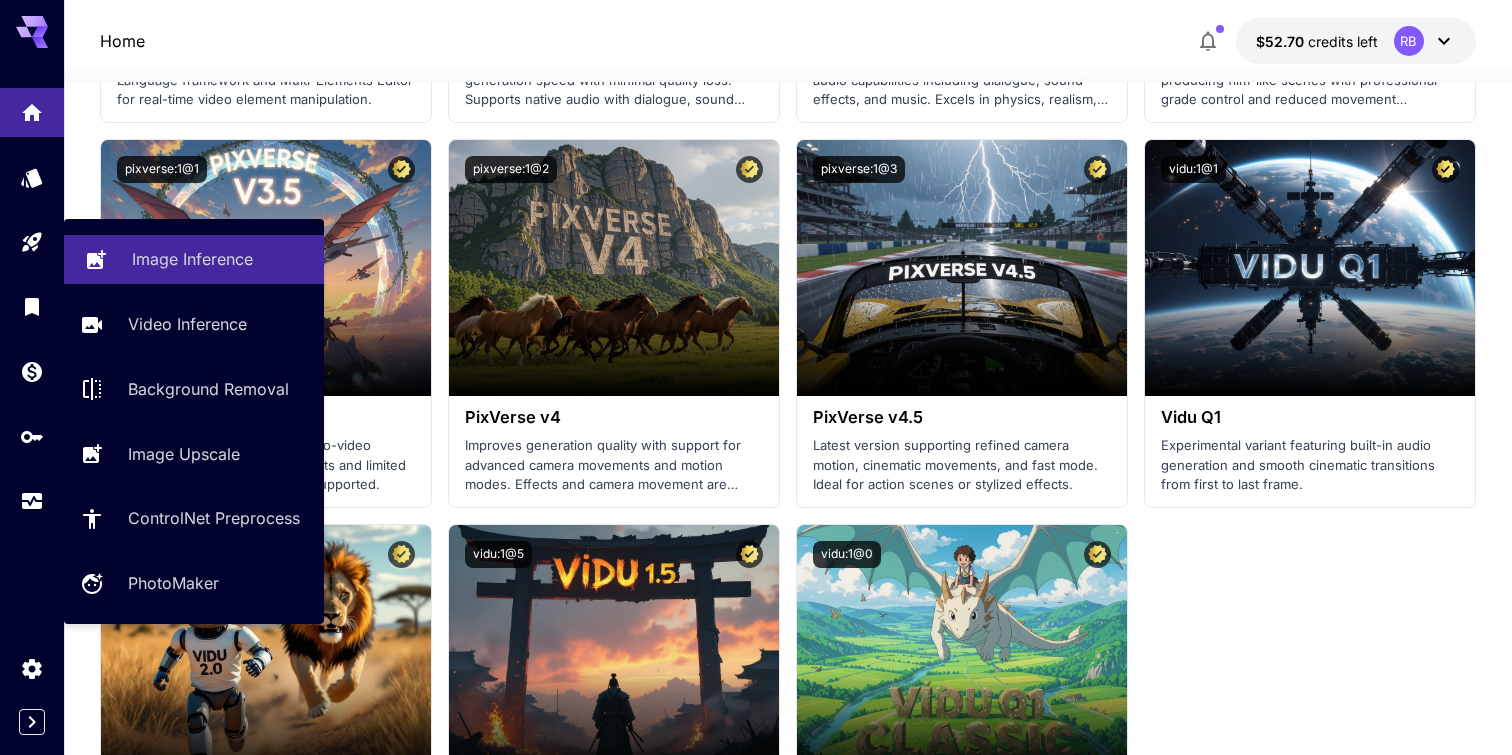 click 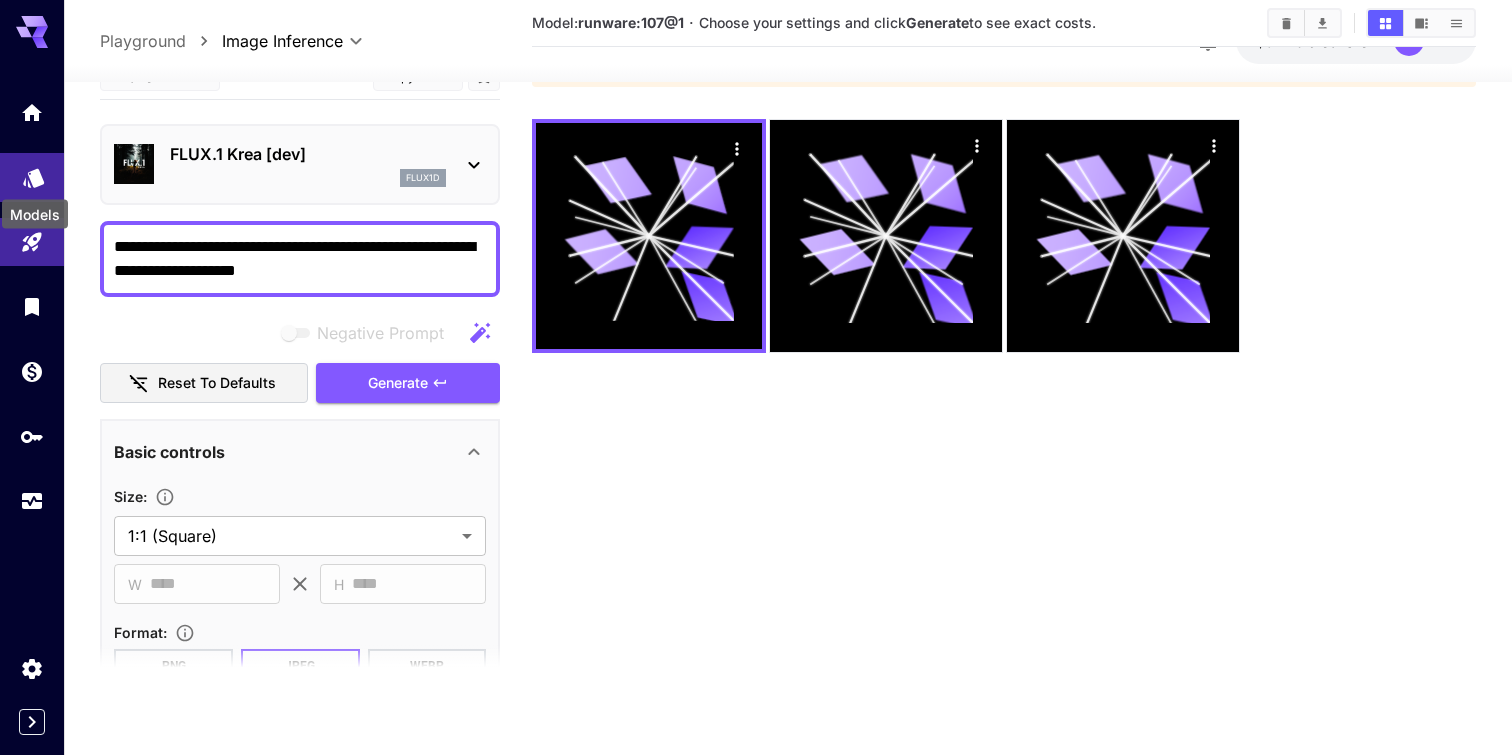 click 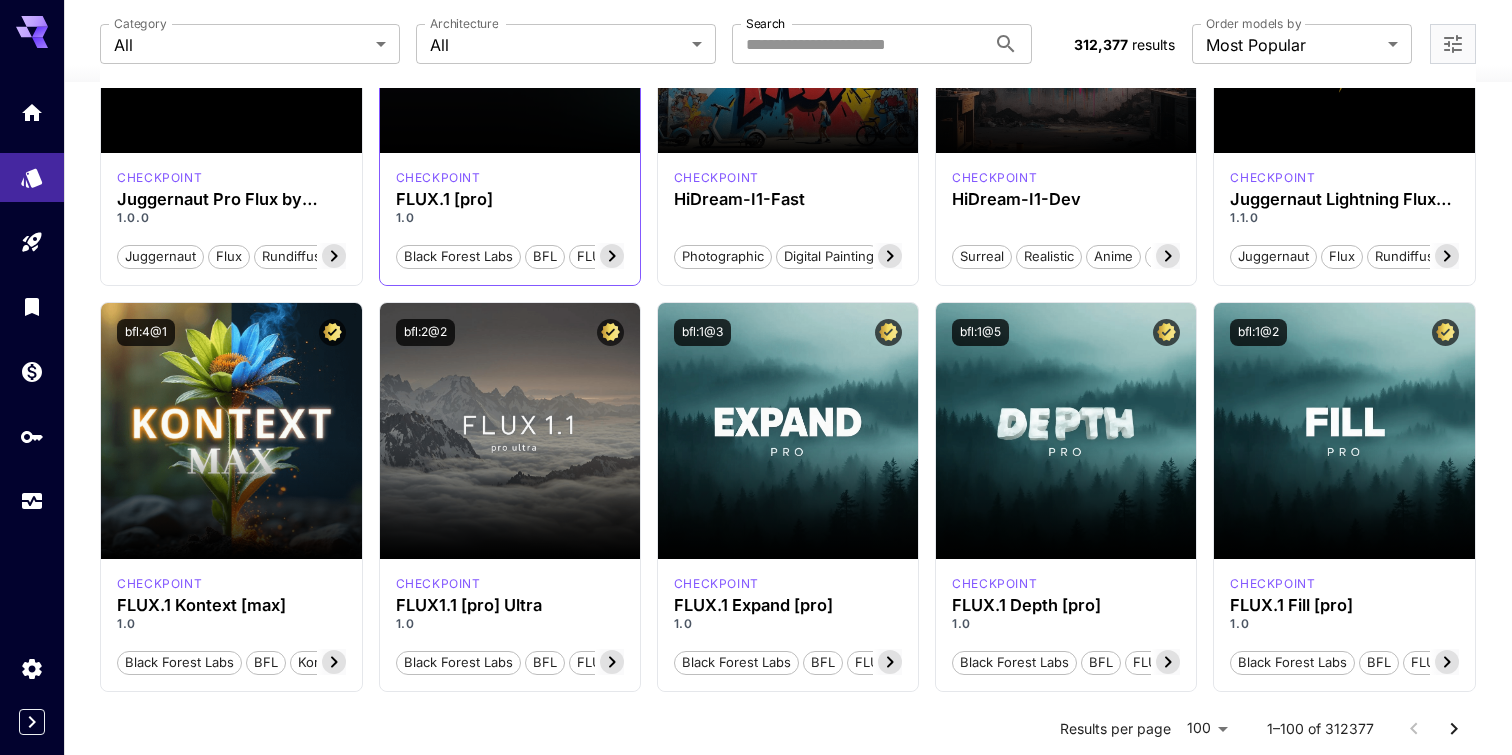scroll, scrollTop: 463, scrollLeft: 0, axis: vertical 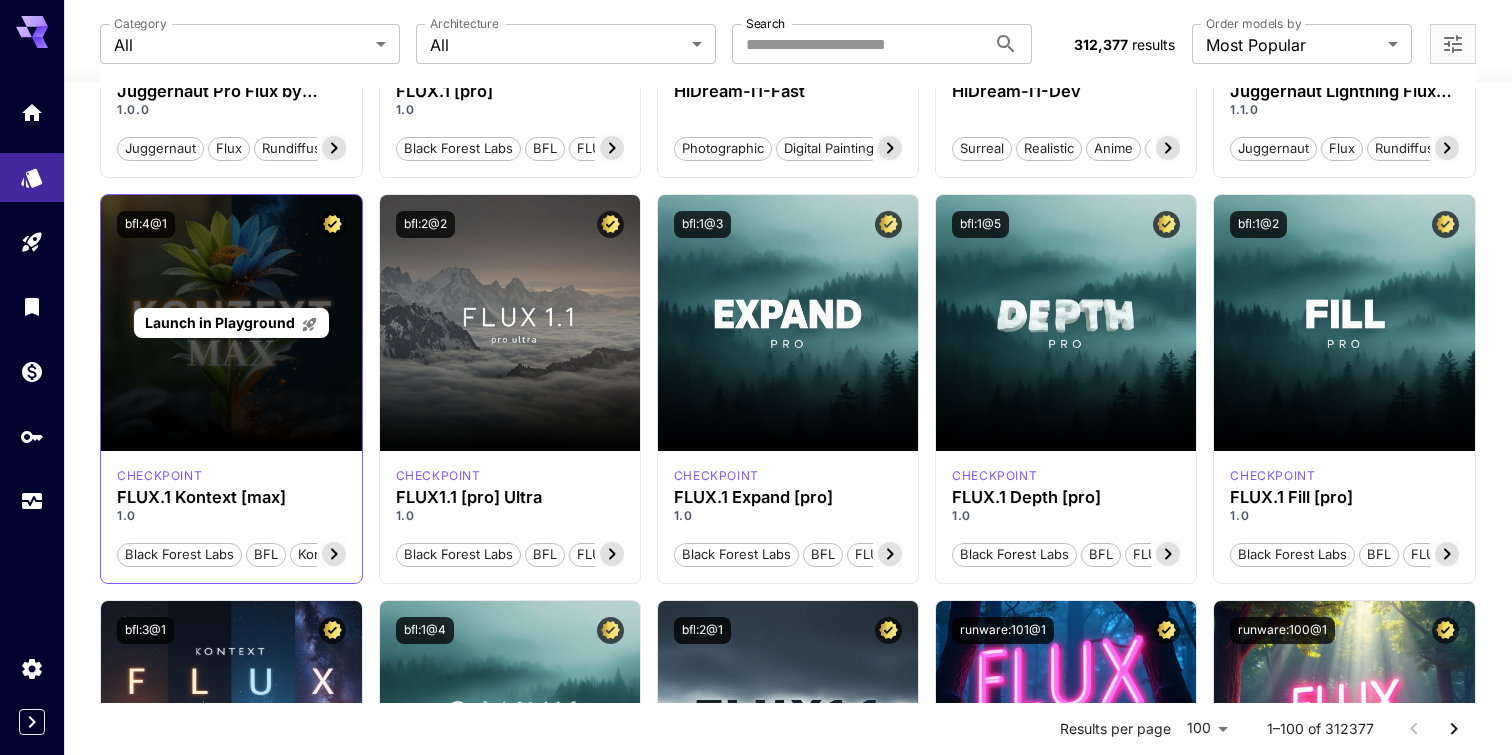 click on "Launch in Playground" at bounding box center (220, 322) 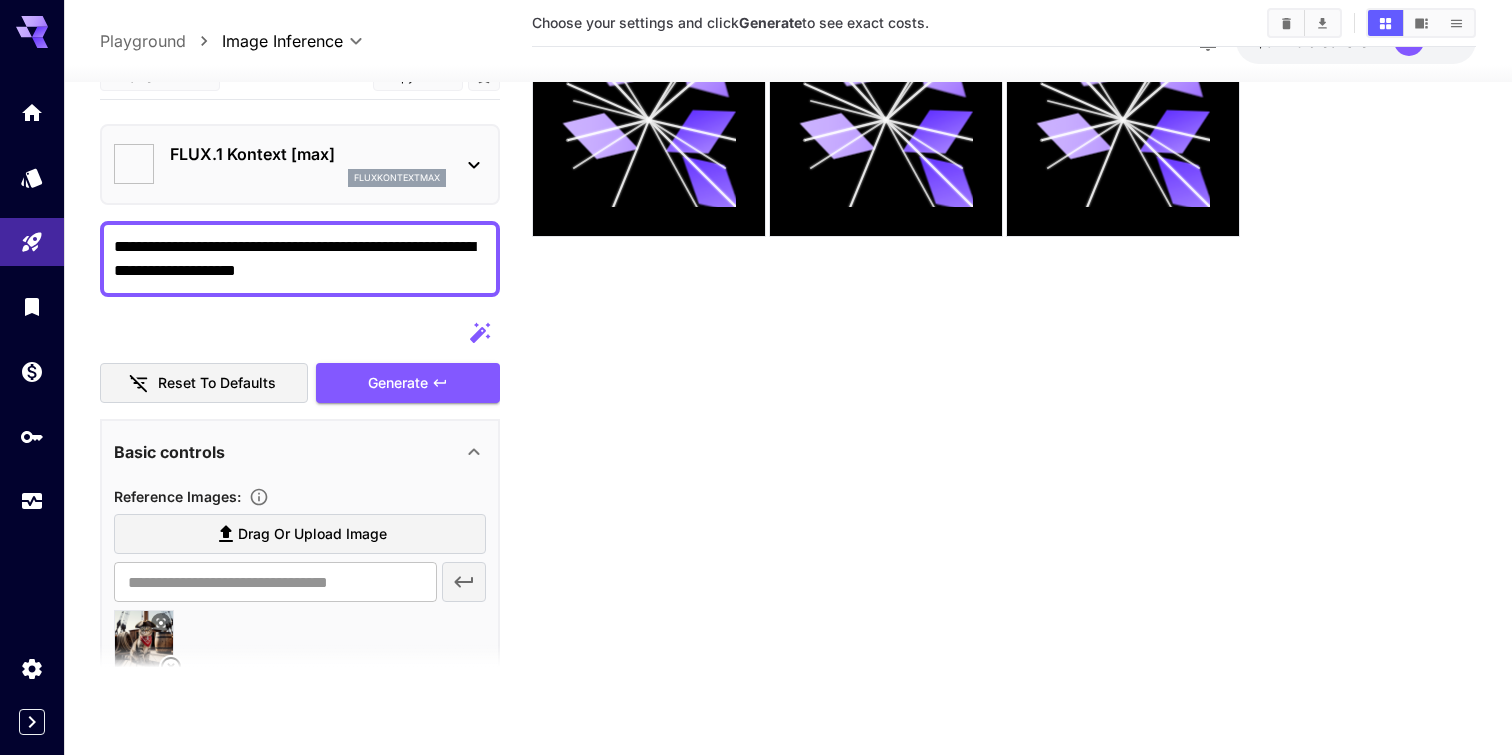 scroll, scrollTop: 158, scrollLeft: 0, axis: vertical 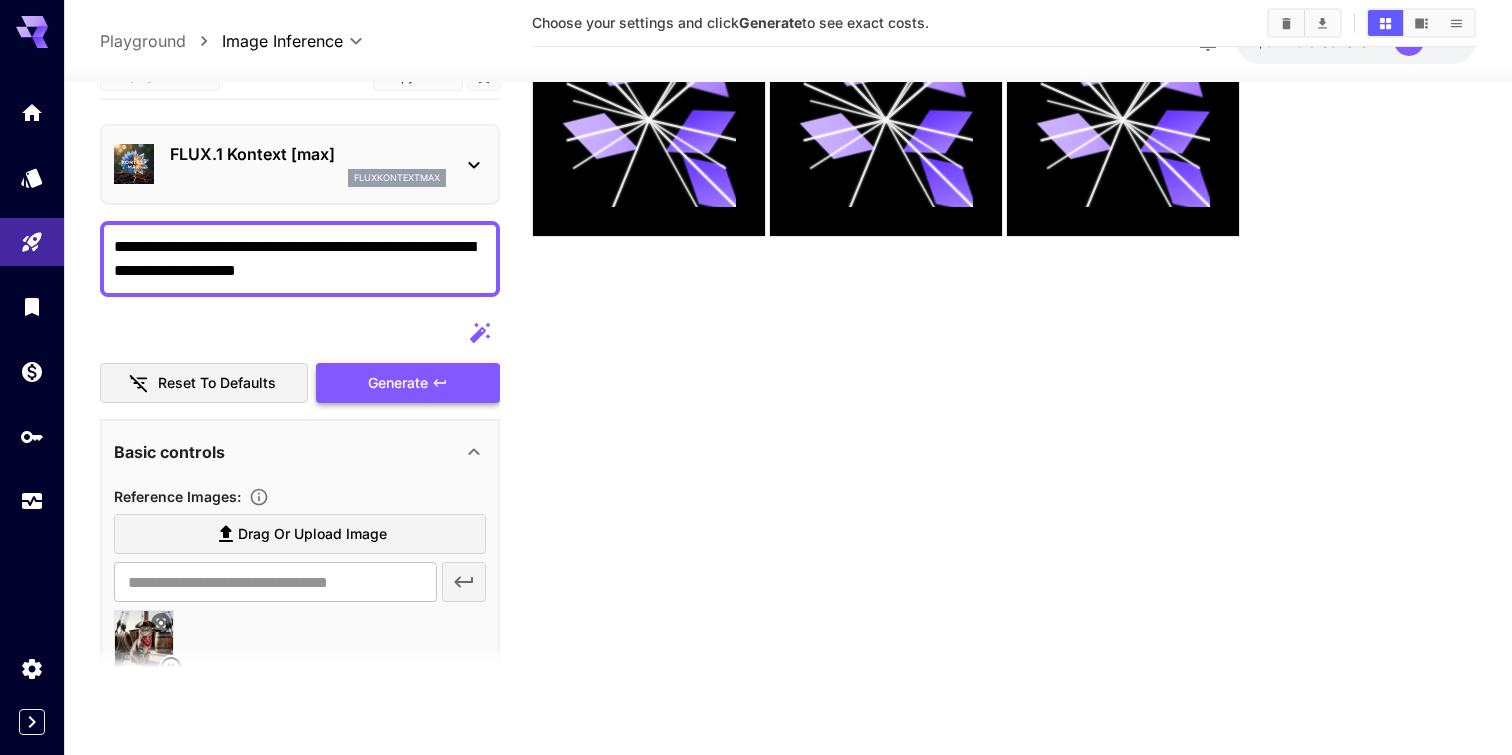 click on "Generate" at bounding box center [398, 383] 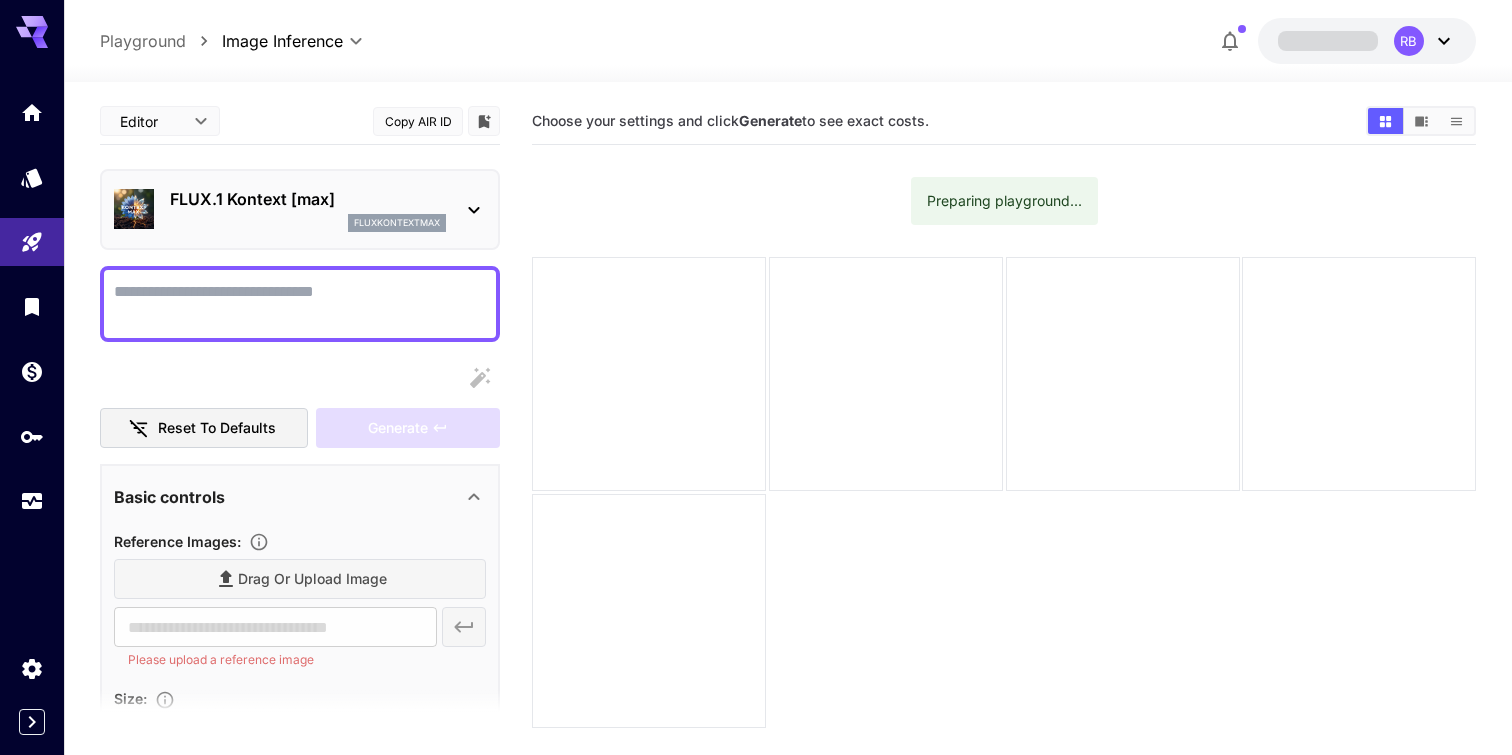 scroll, scrollTop: 158, scrollLeft: 0, axis: vertical 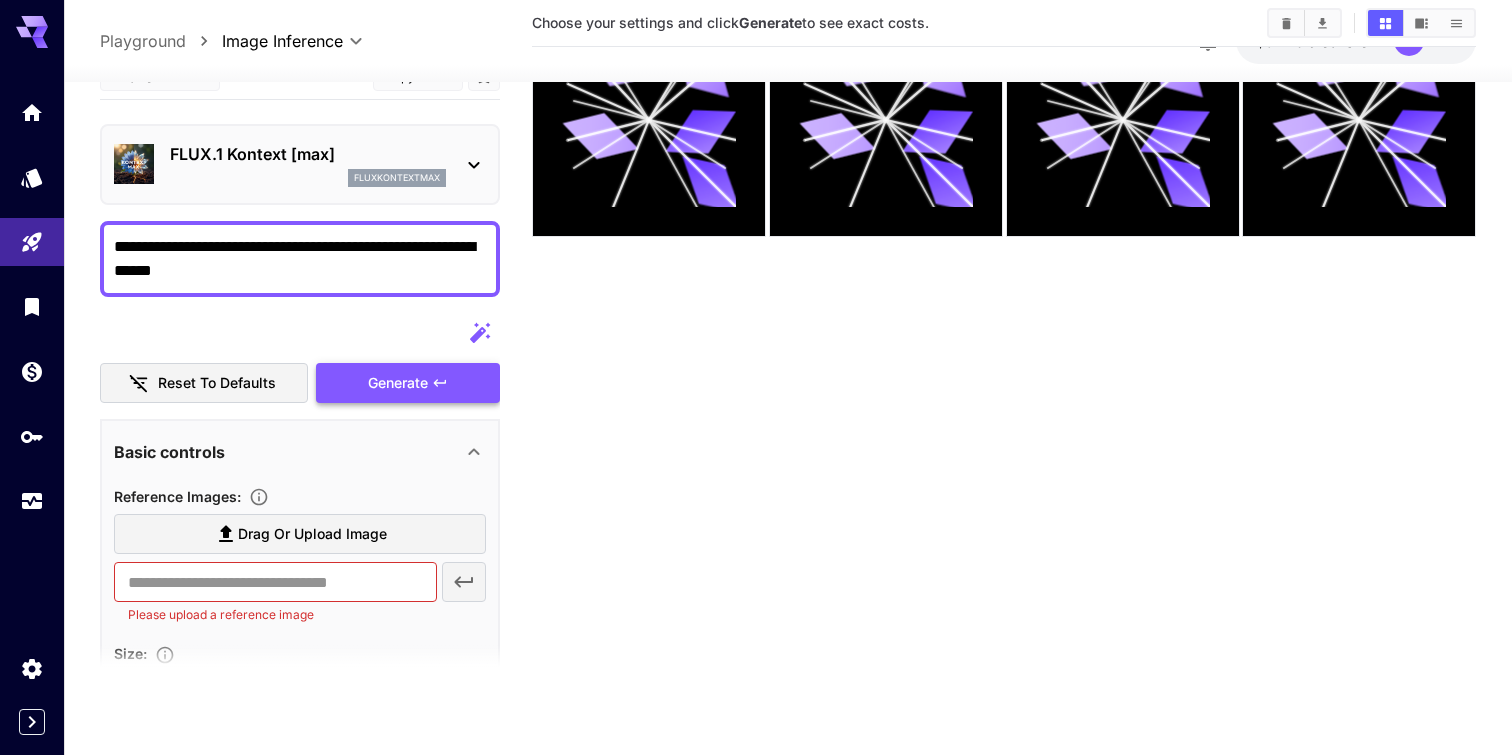 type on "**********" 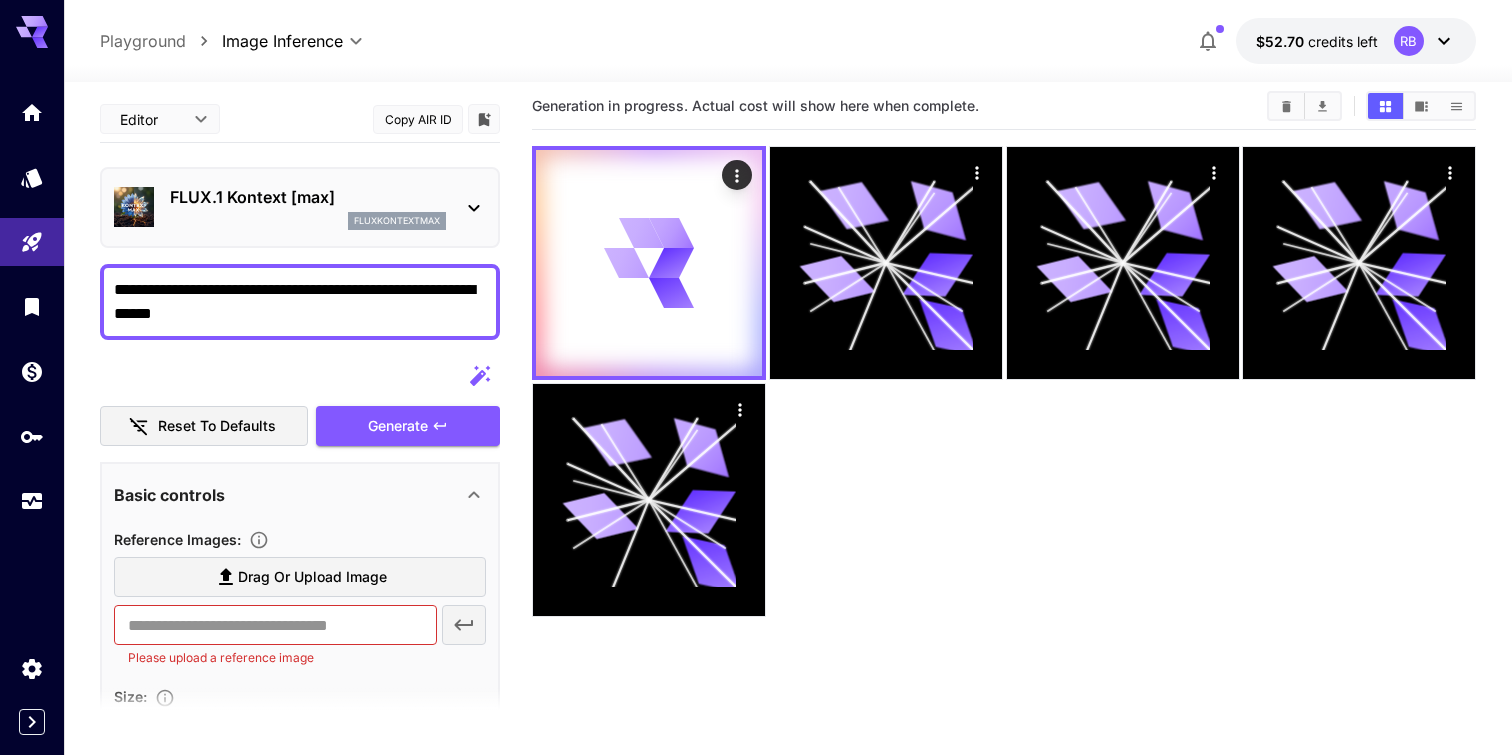 scroll, scrollTop: 0, scrollLeft: 0, axis: both 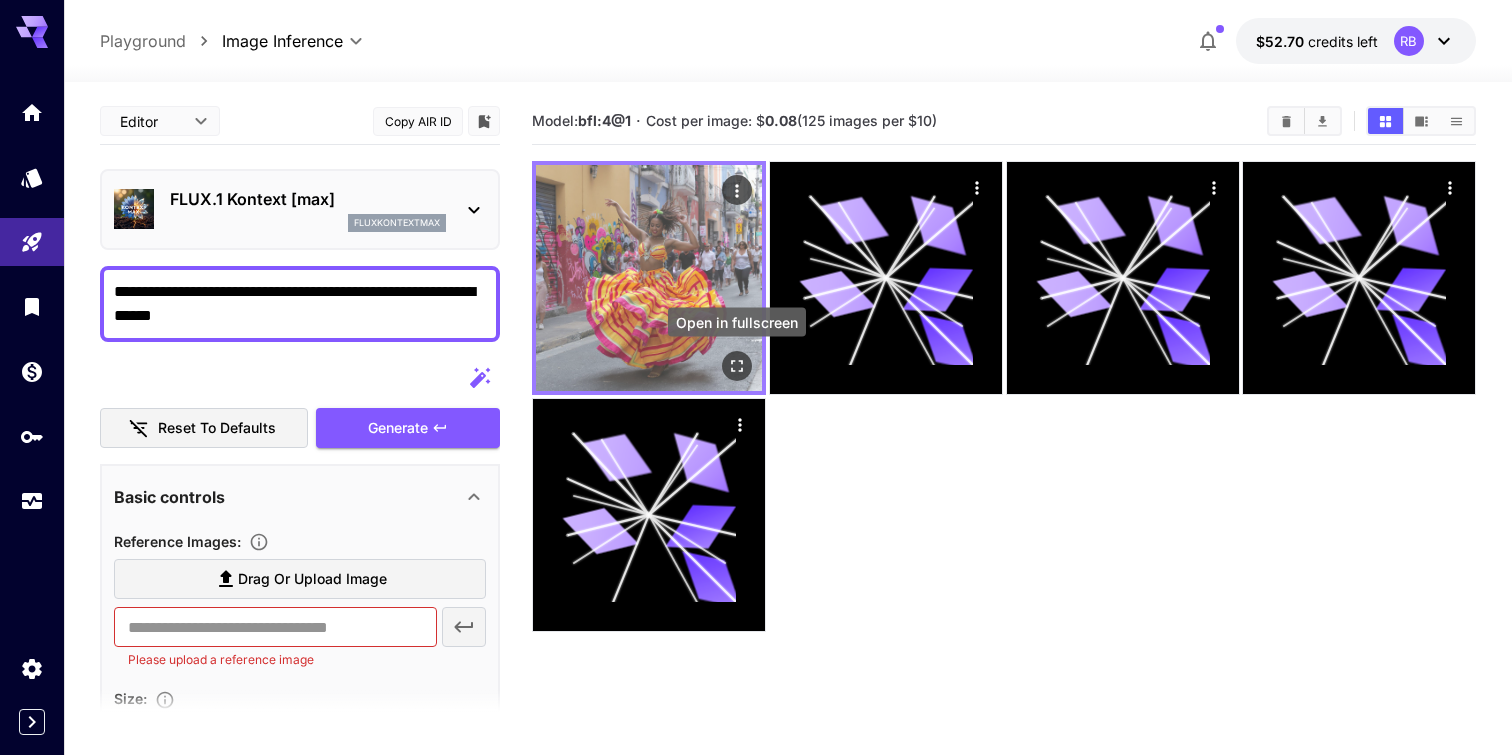 click 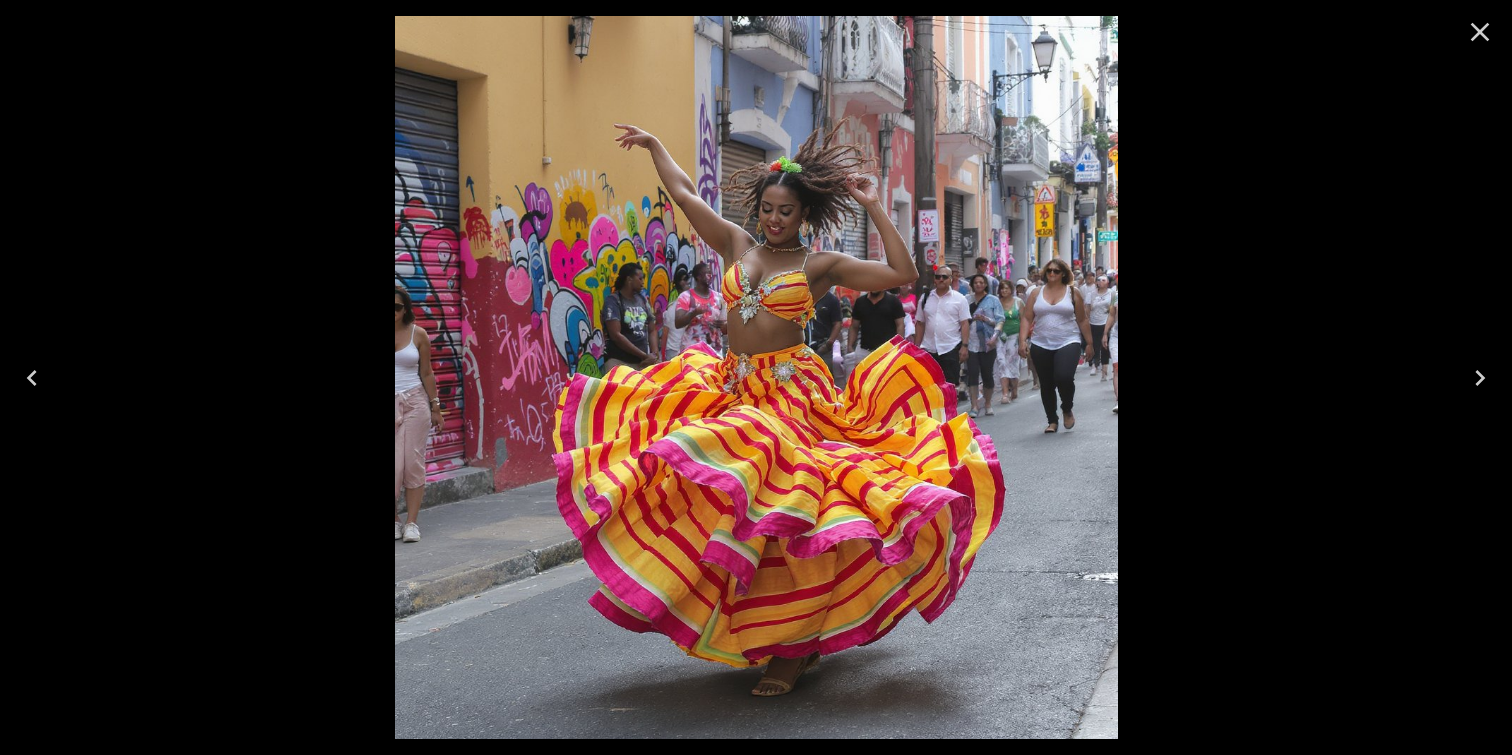 click 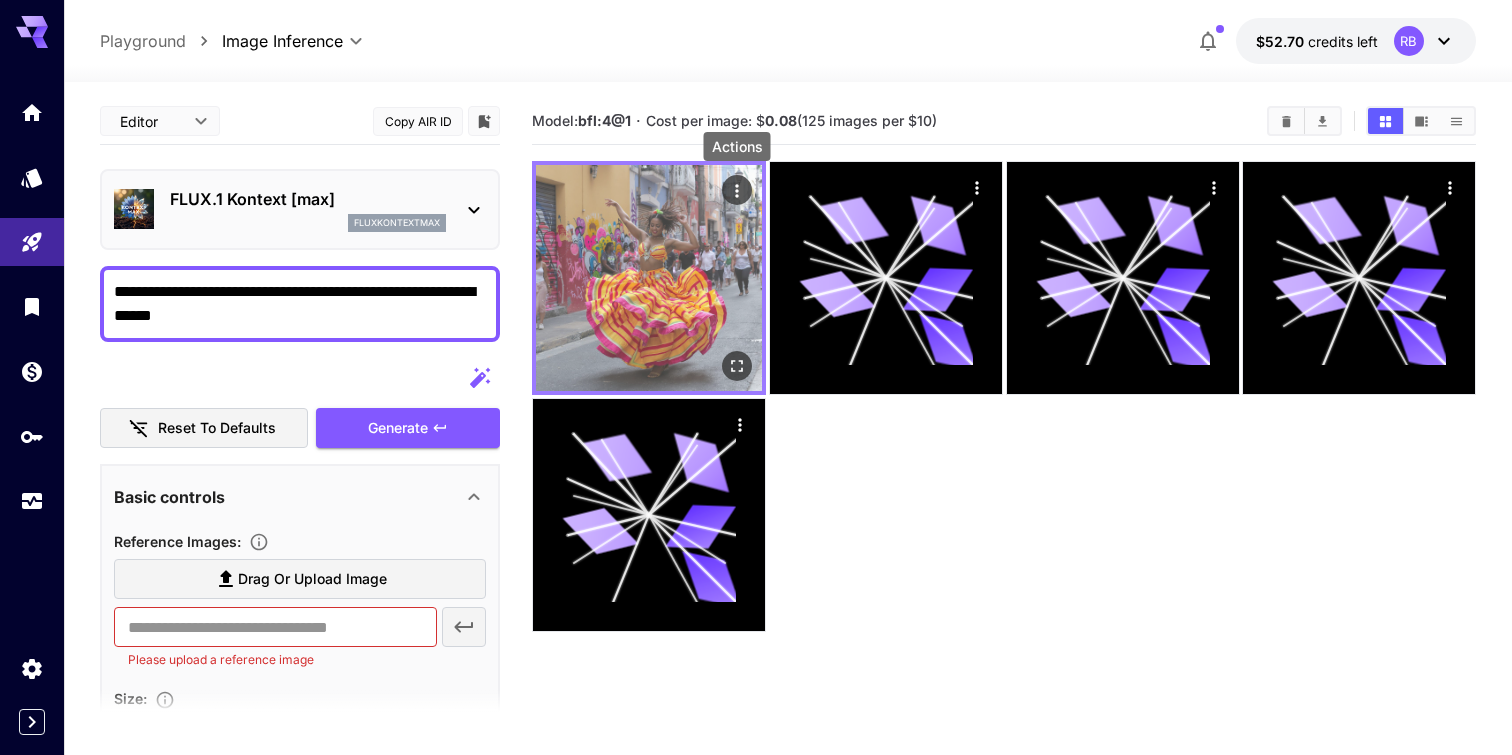 click at bounding box center (737, 190) 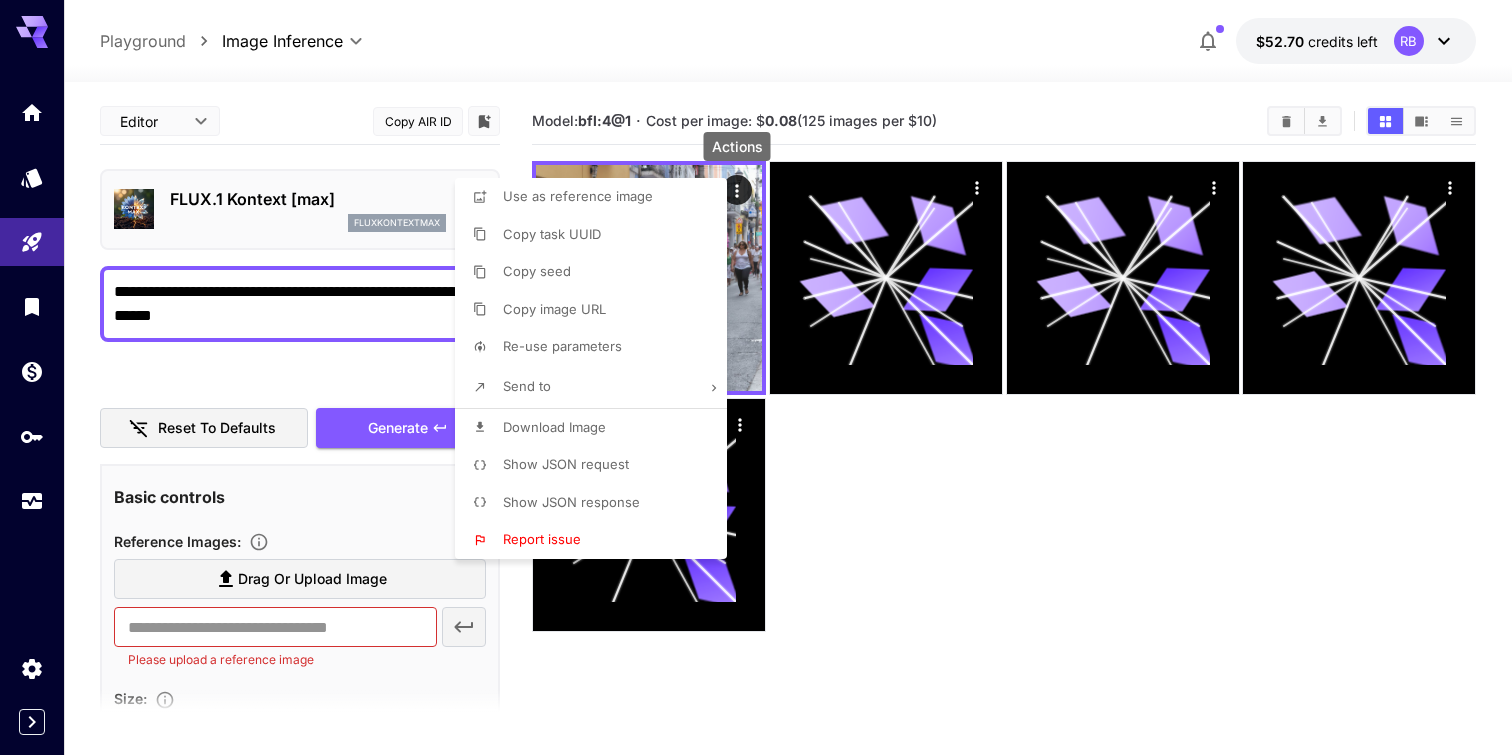 click on "Download Image" at bounding box center (597, 428) 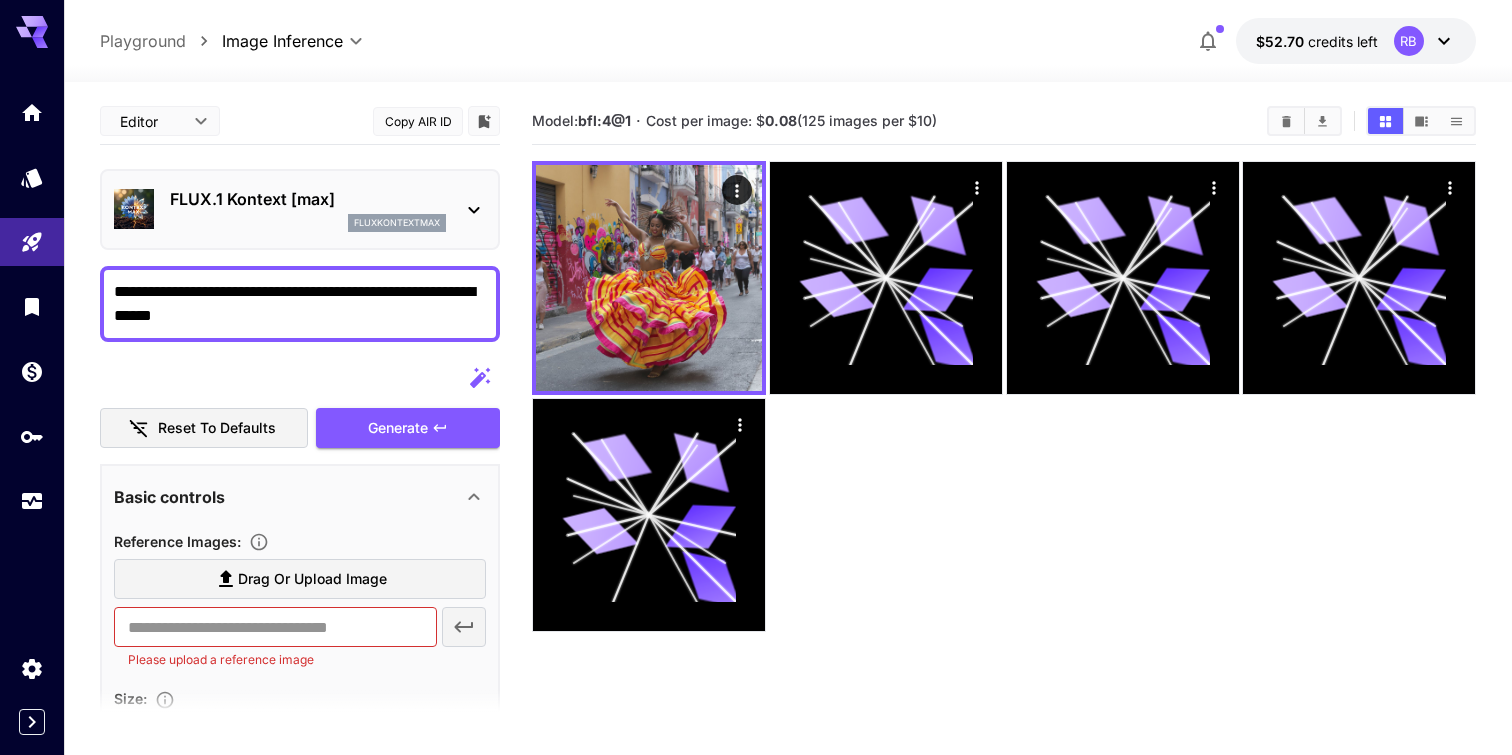click on "Drag or upload image" at bounding box center (312, 579) 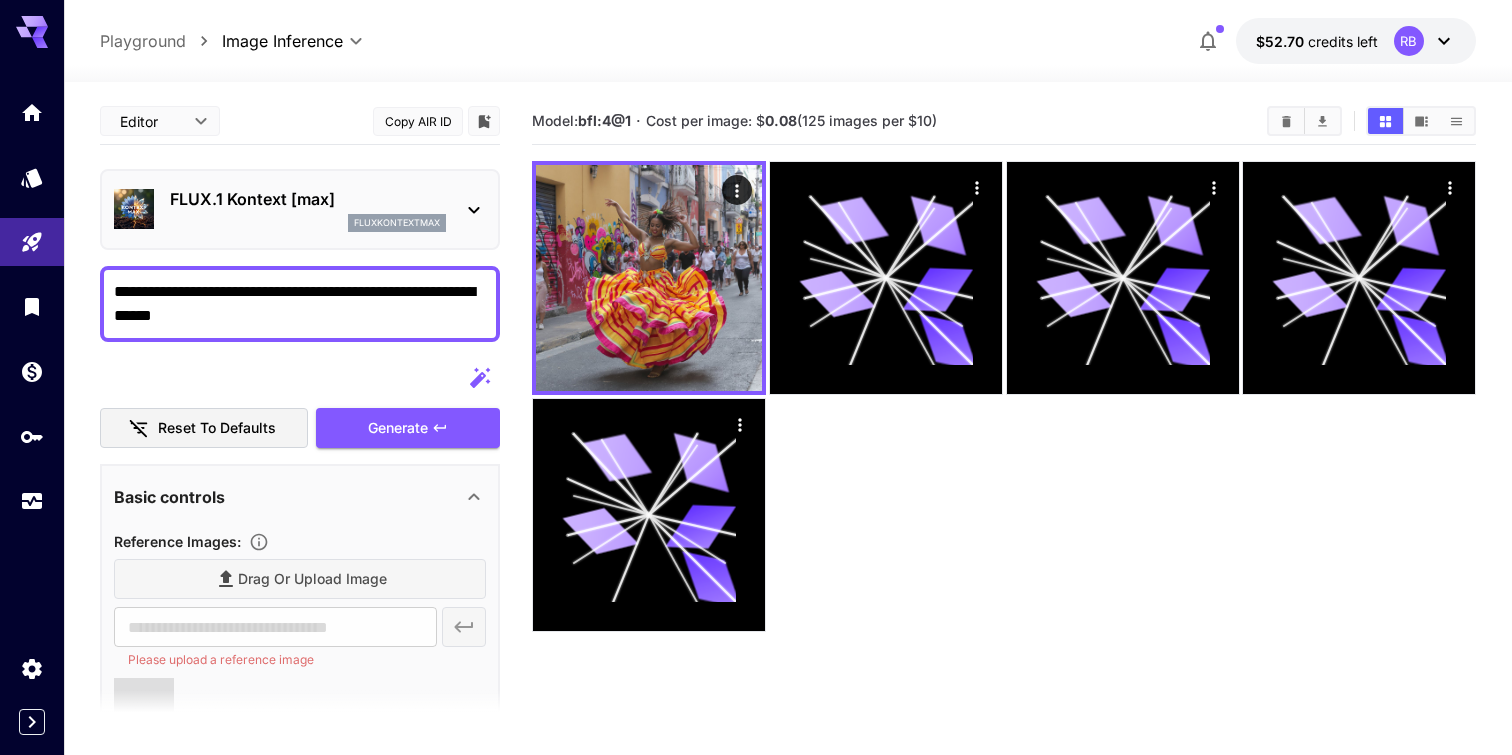 type on "**********" 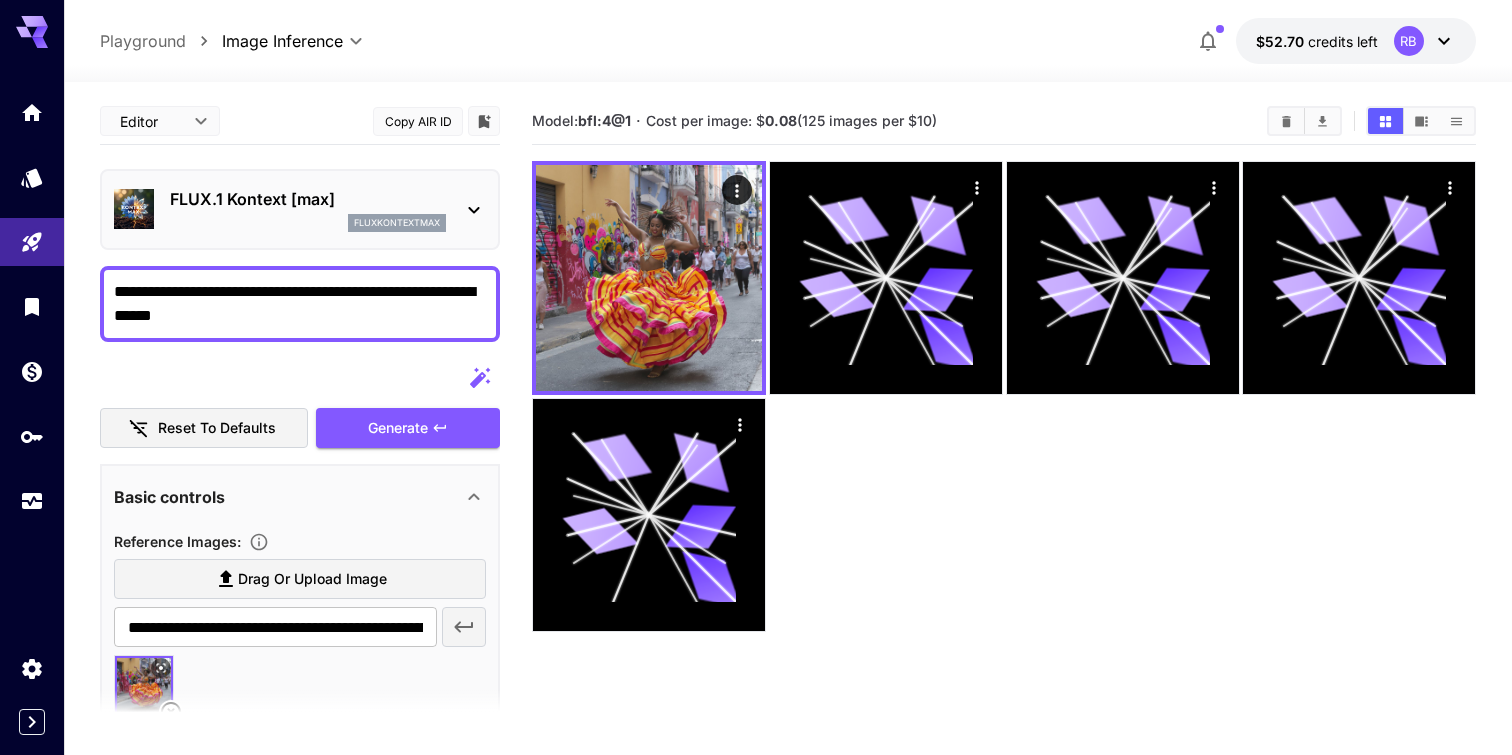 click on "**********" at bounding box center (300, 304) 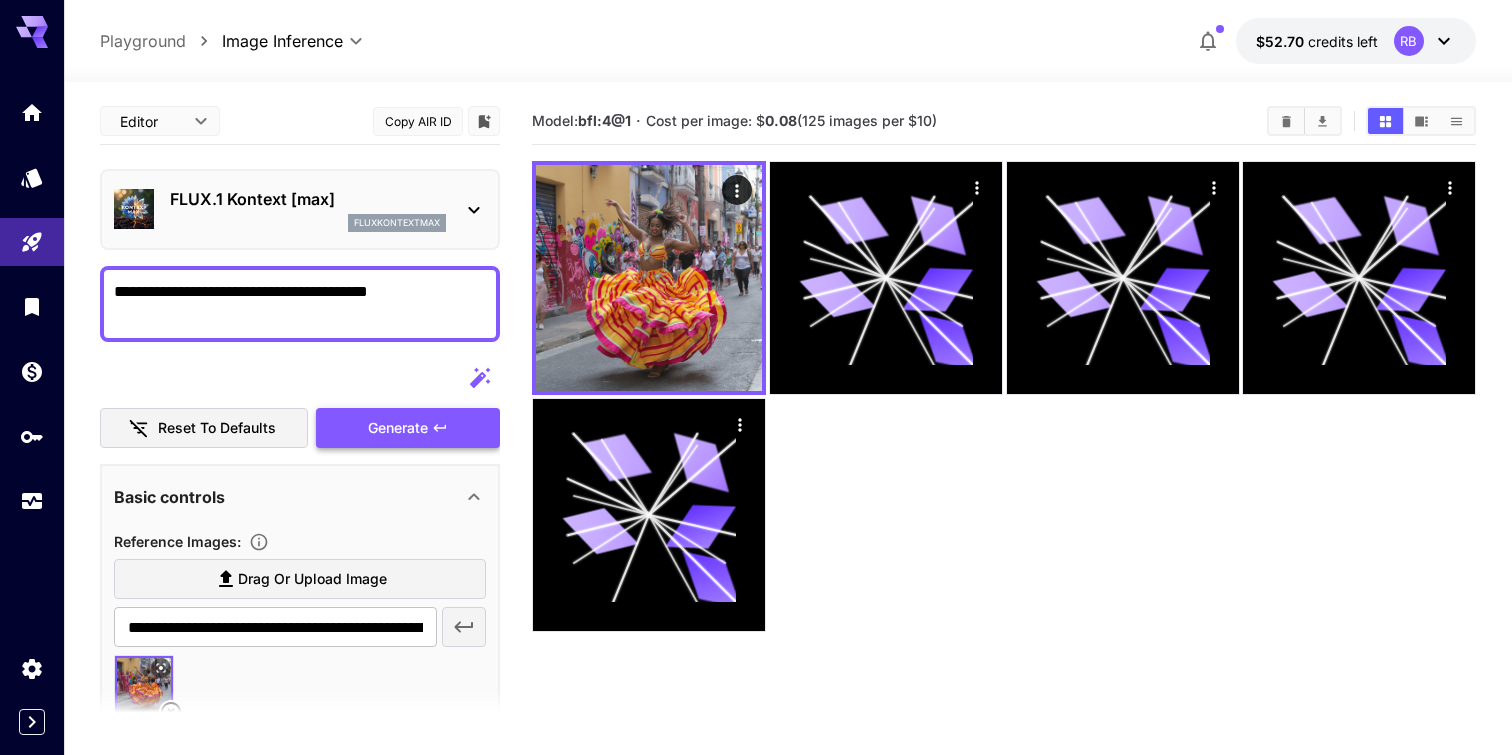 click on "Generate" at bounding box center [398, 428] 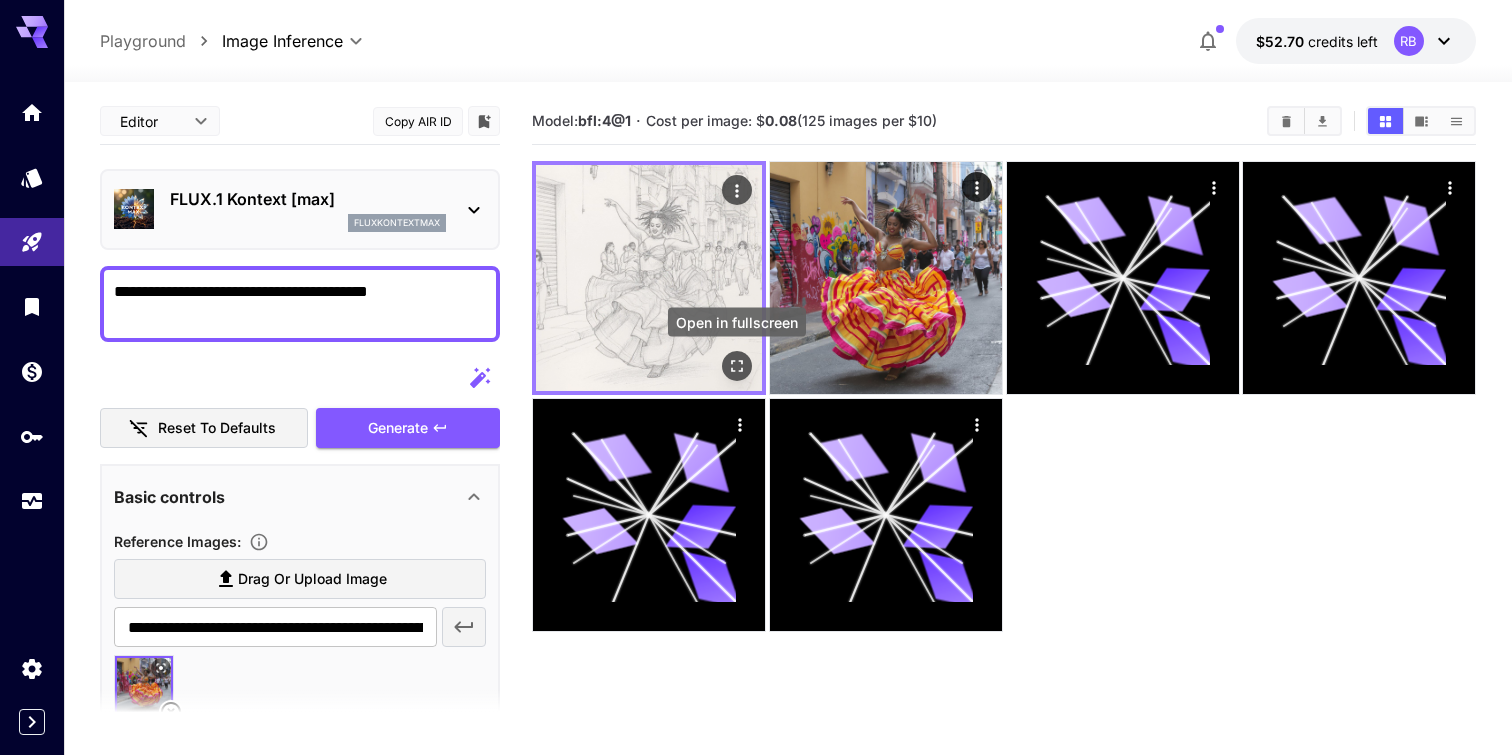 click 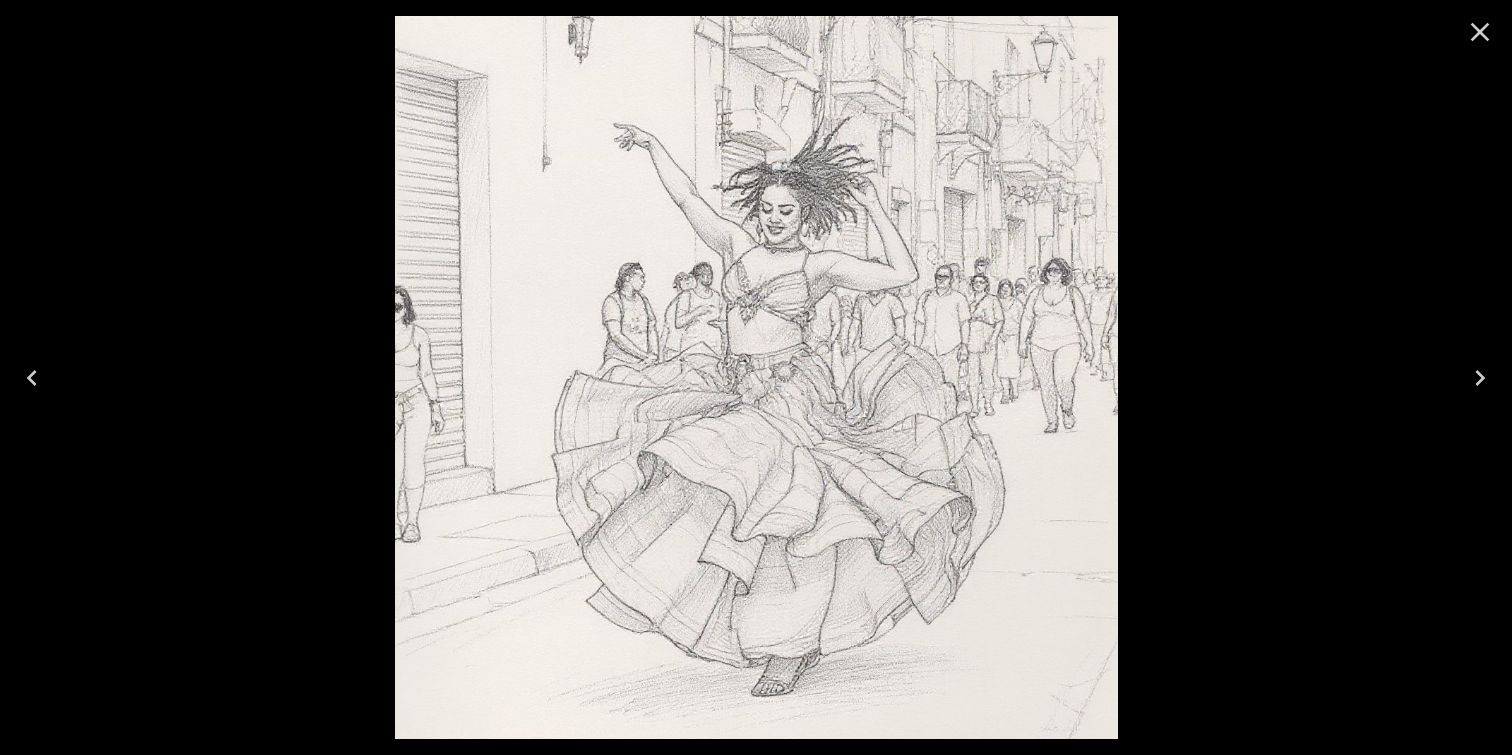 click 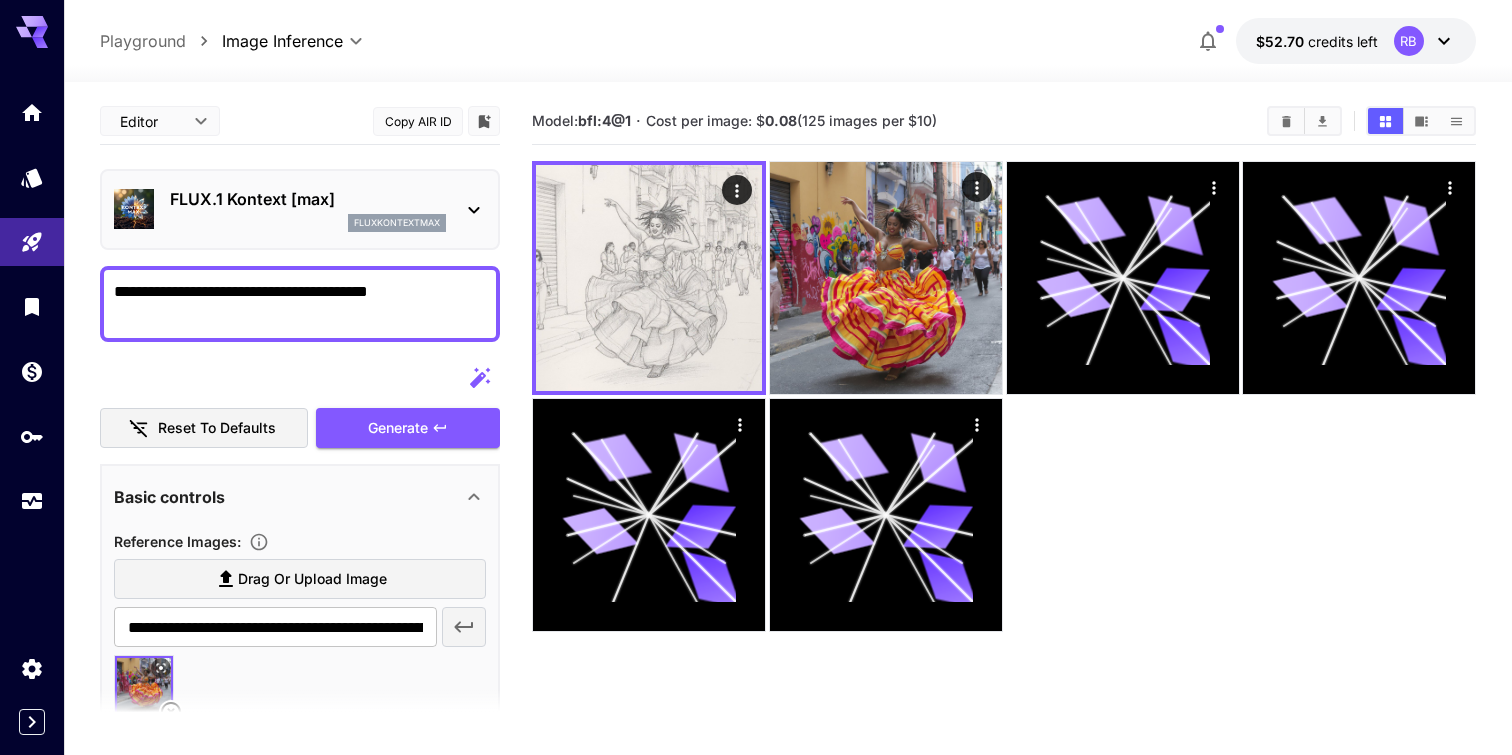 drag, startPoint x: 303, startPoint y: 294, endPoint x: 418, endPoint y: 306, distance: 115.62439 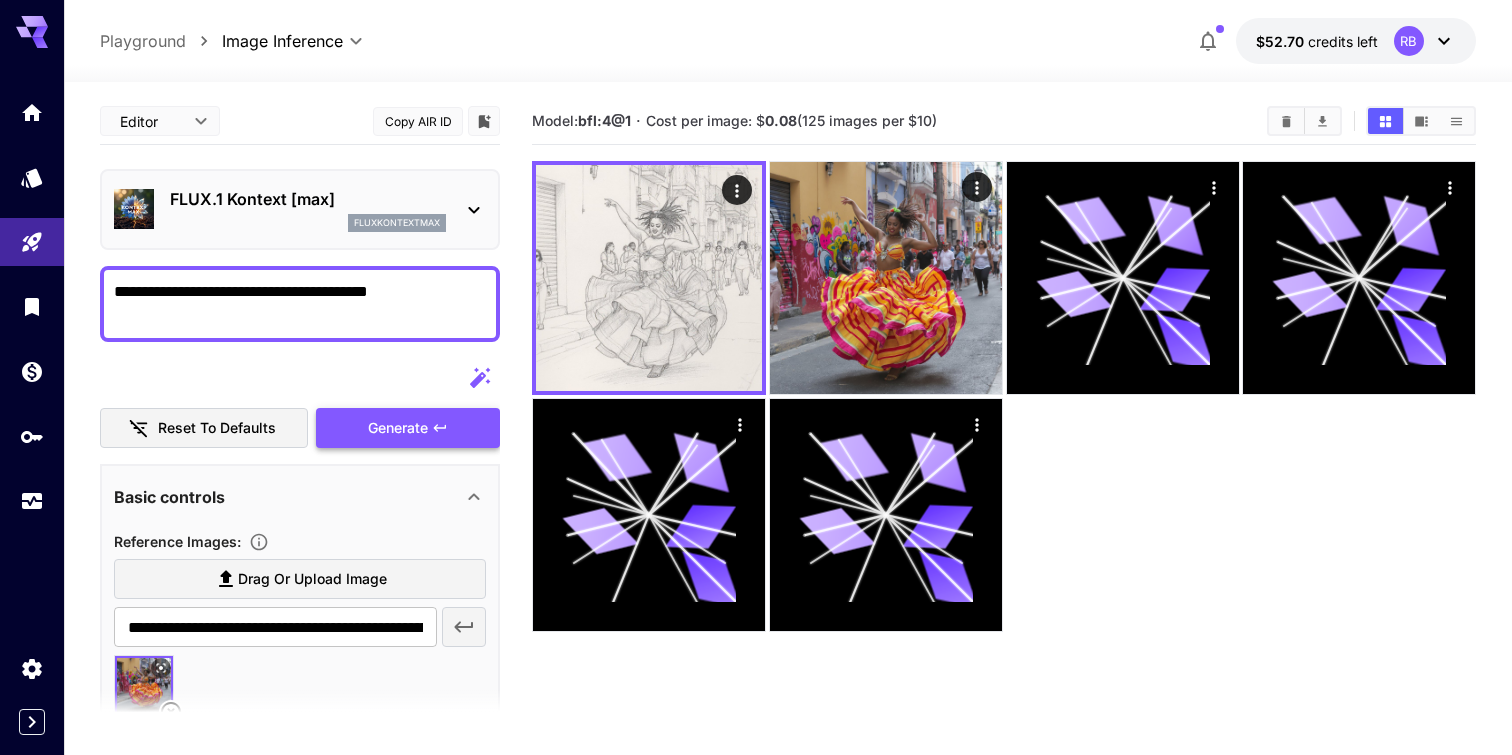 type on "**********" 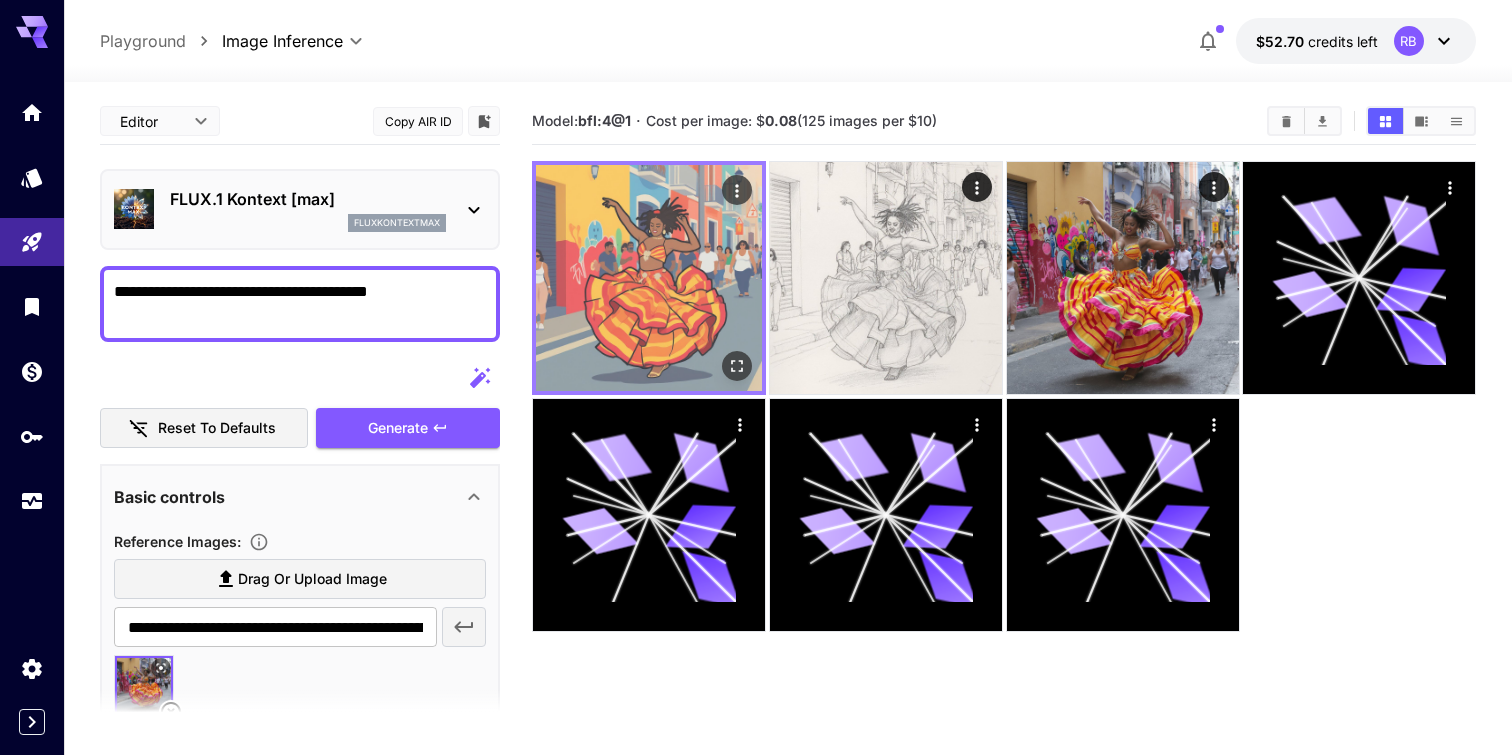 click at bounding box center [649, 278] 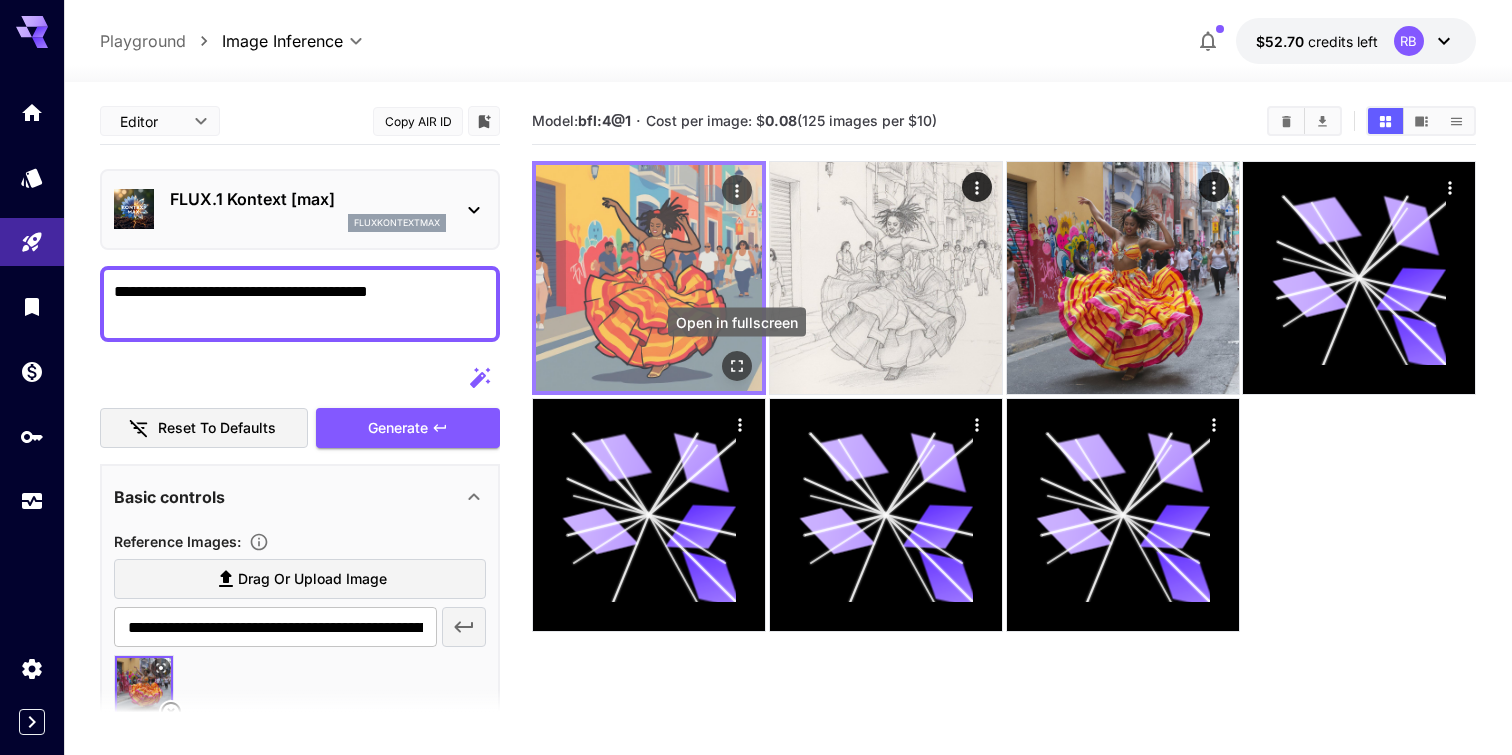 click 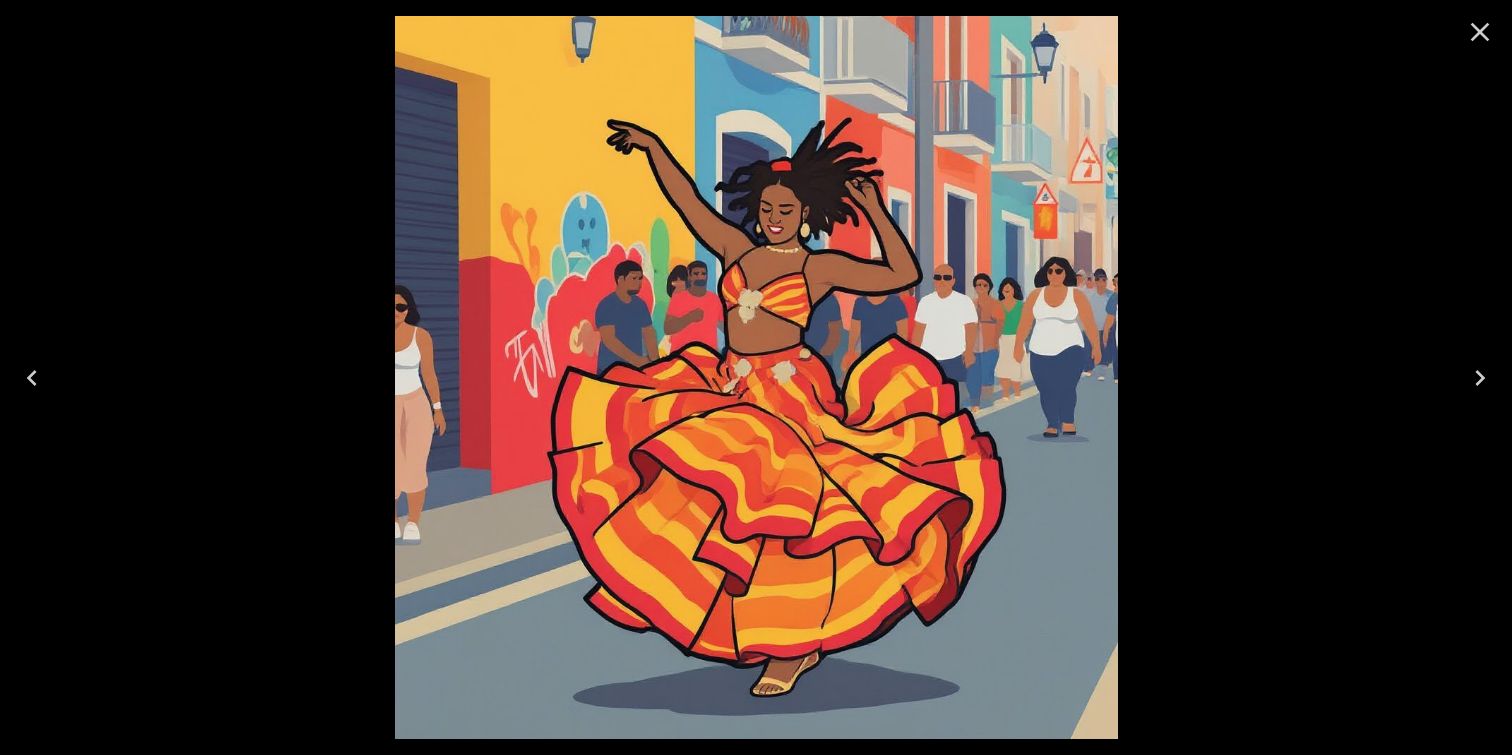 click at bounding box center [756, 377] 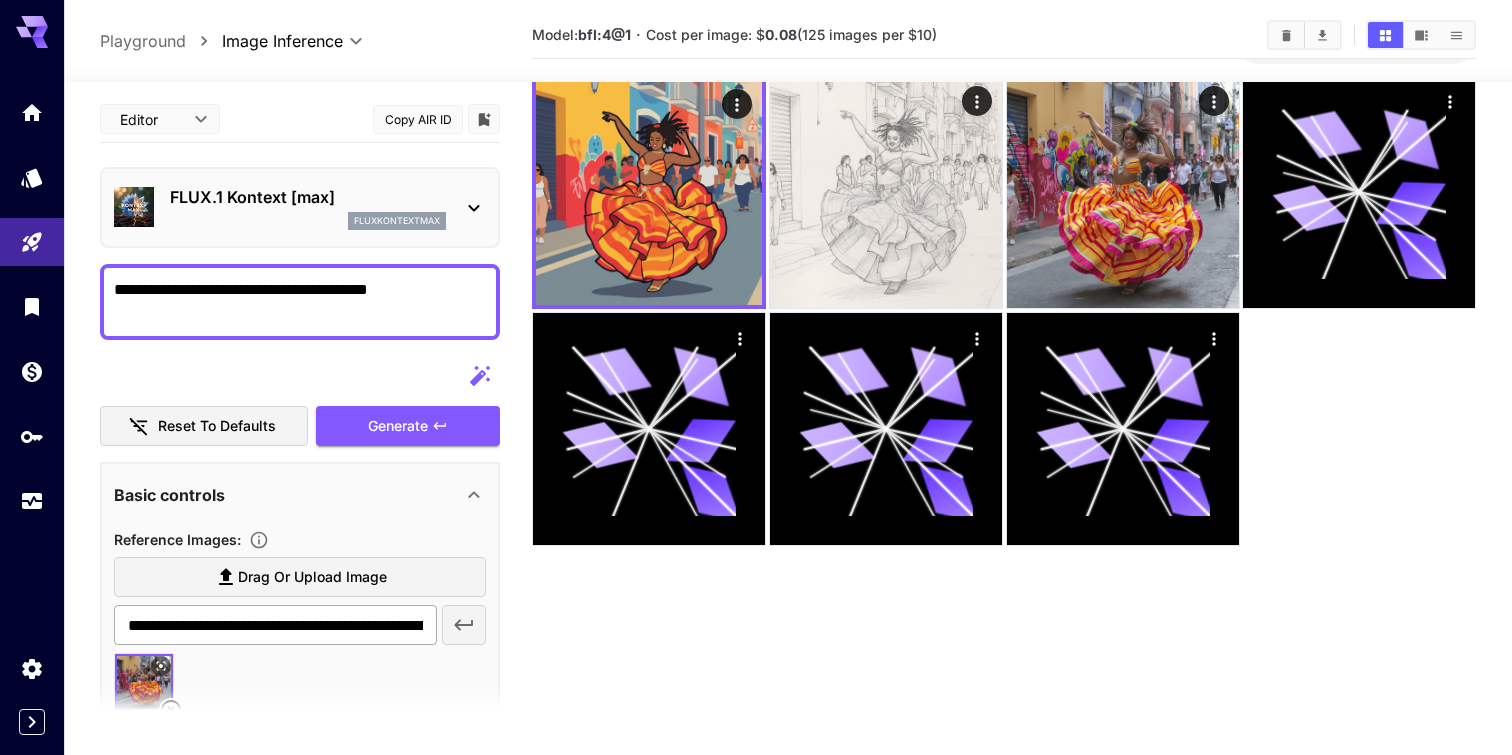 scroll, scrollTop: 90, scrollLeft: 0, axis: vertical 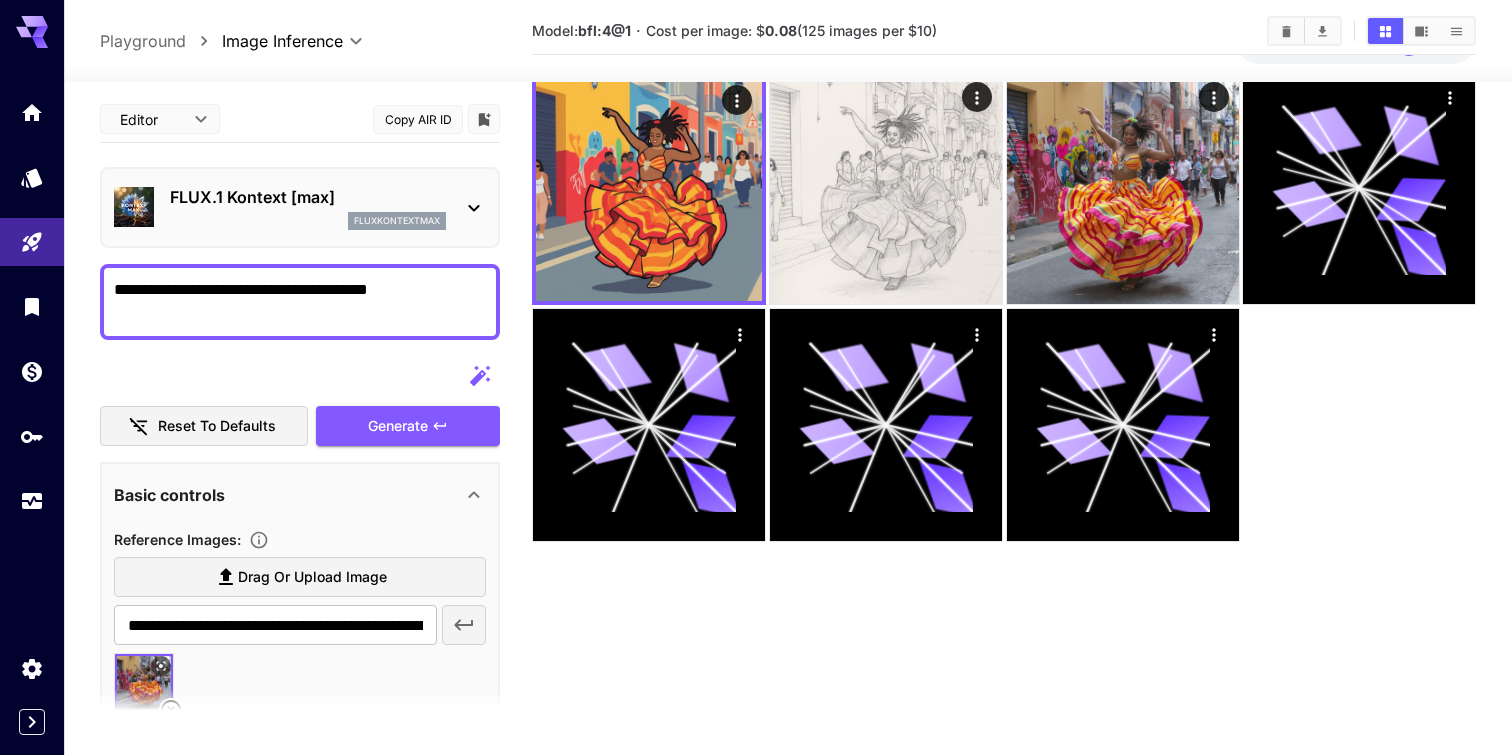 click at bounding box center [300, 713] 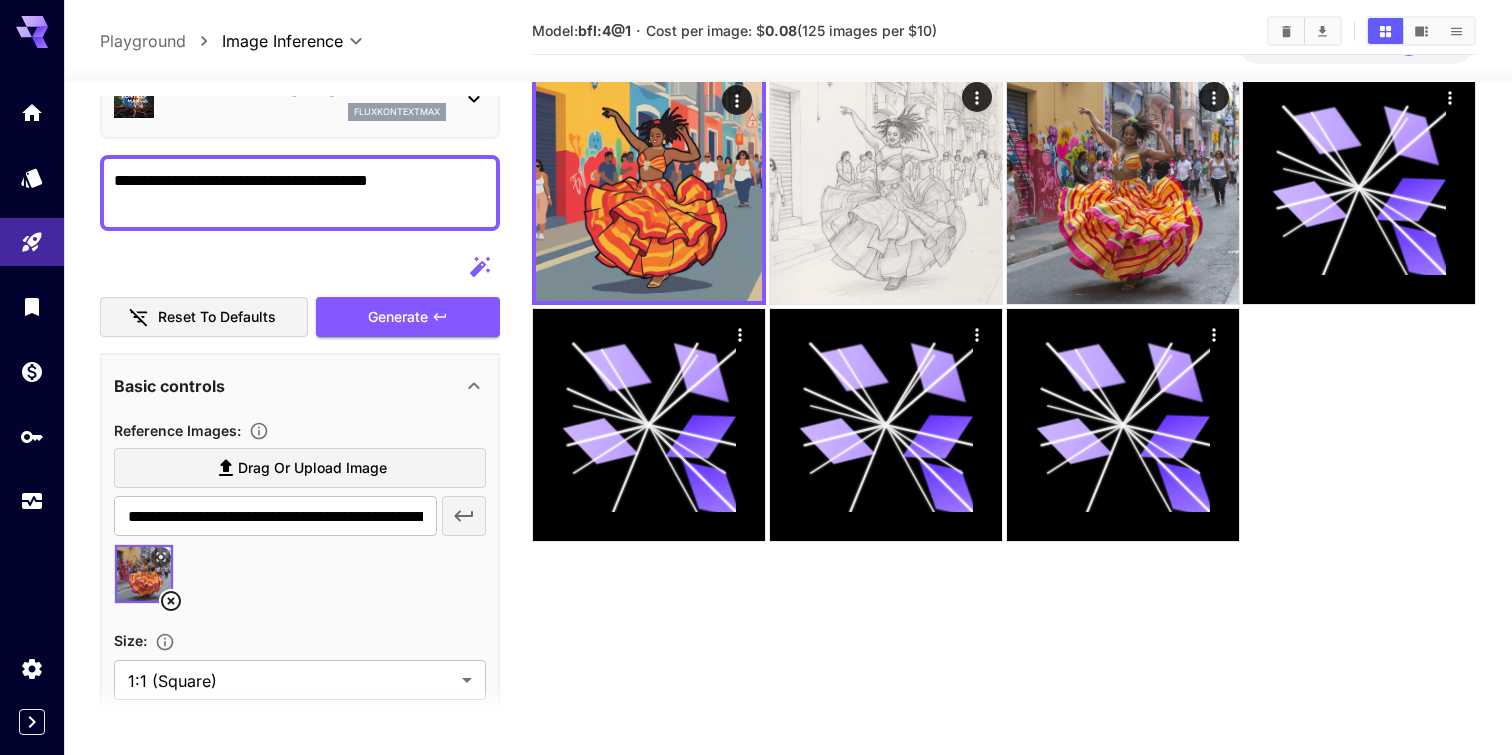 scroll, scrollTop: 108, scrollLeft: 0, axis: vertical 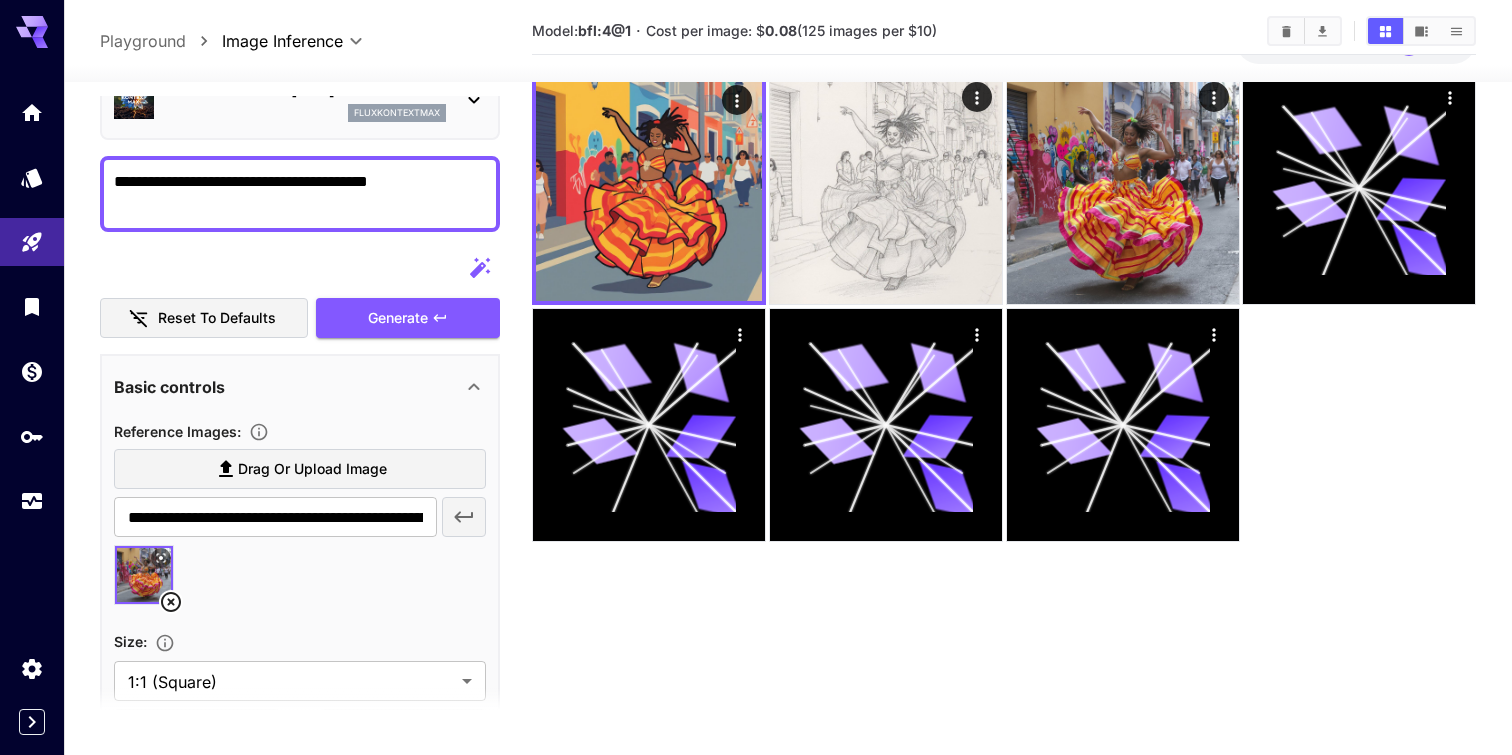click 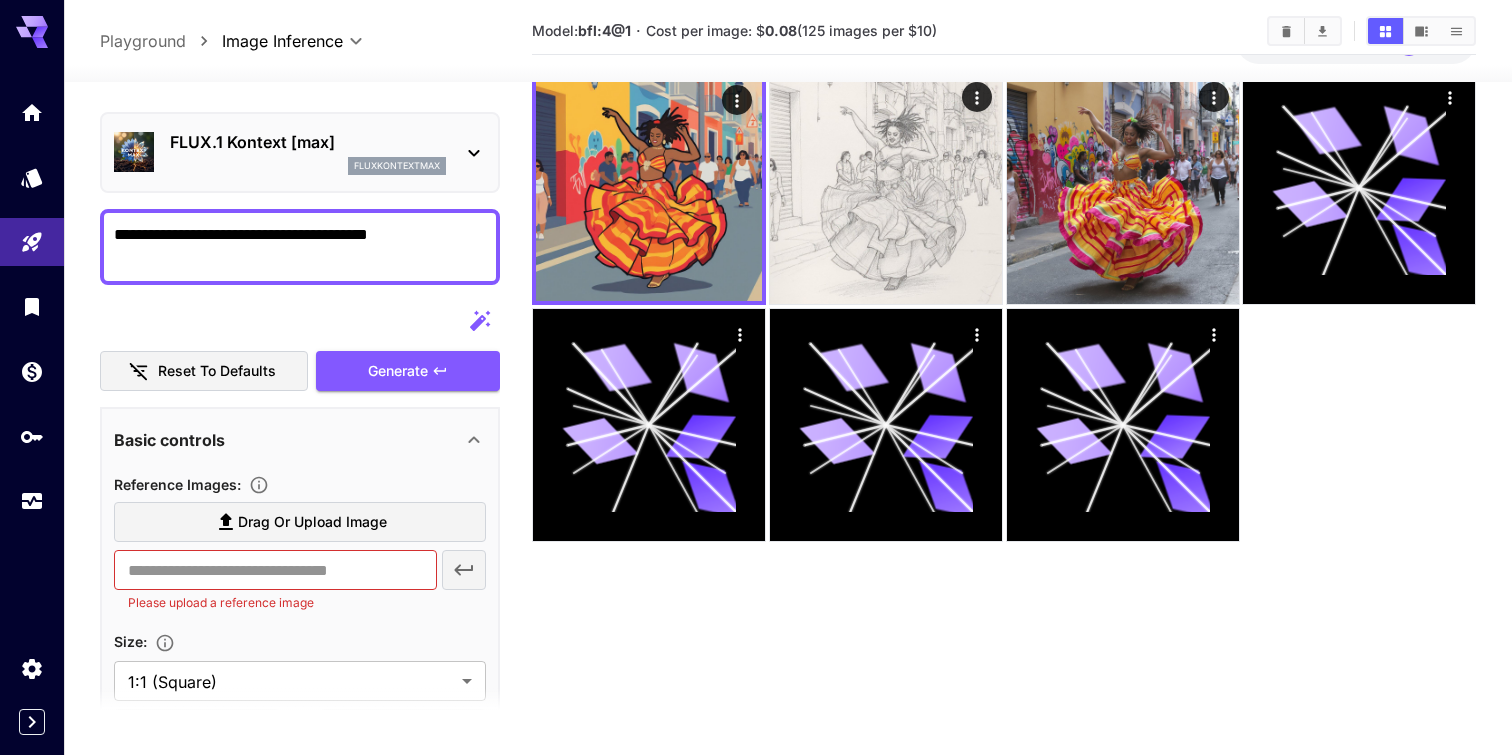 scroll, scrollTop: 54, scrollLeft: 0, axis: vertical 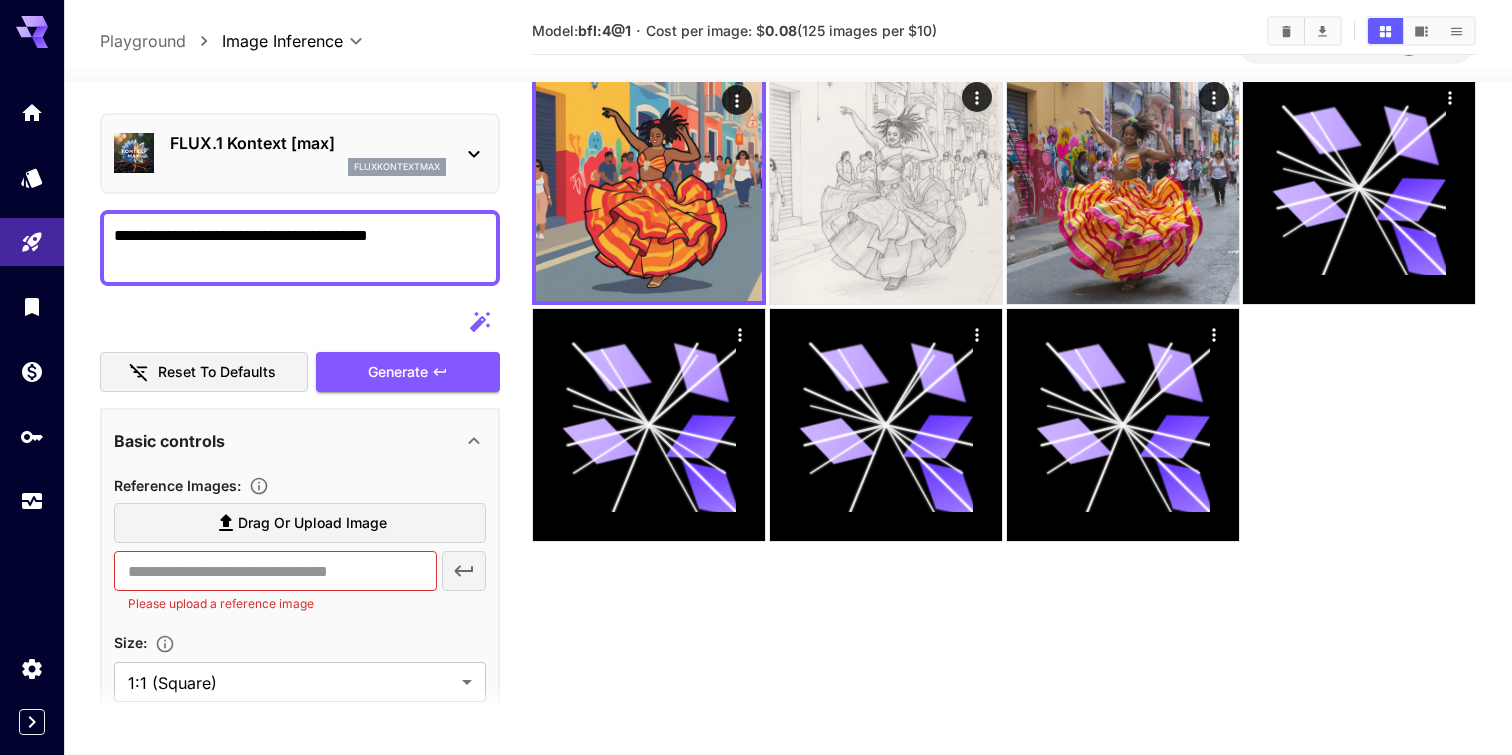 click 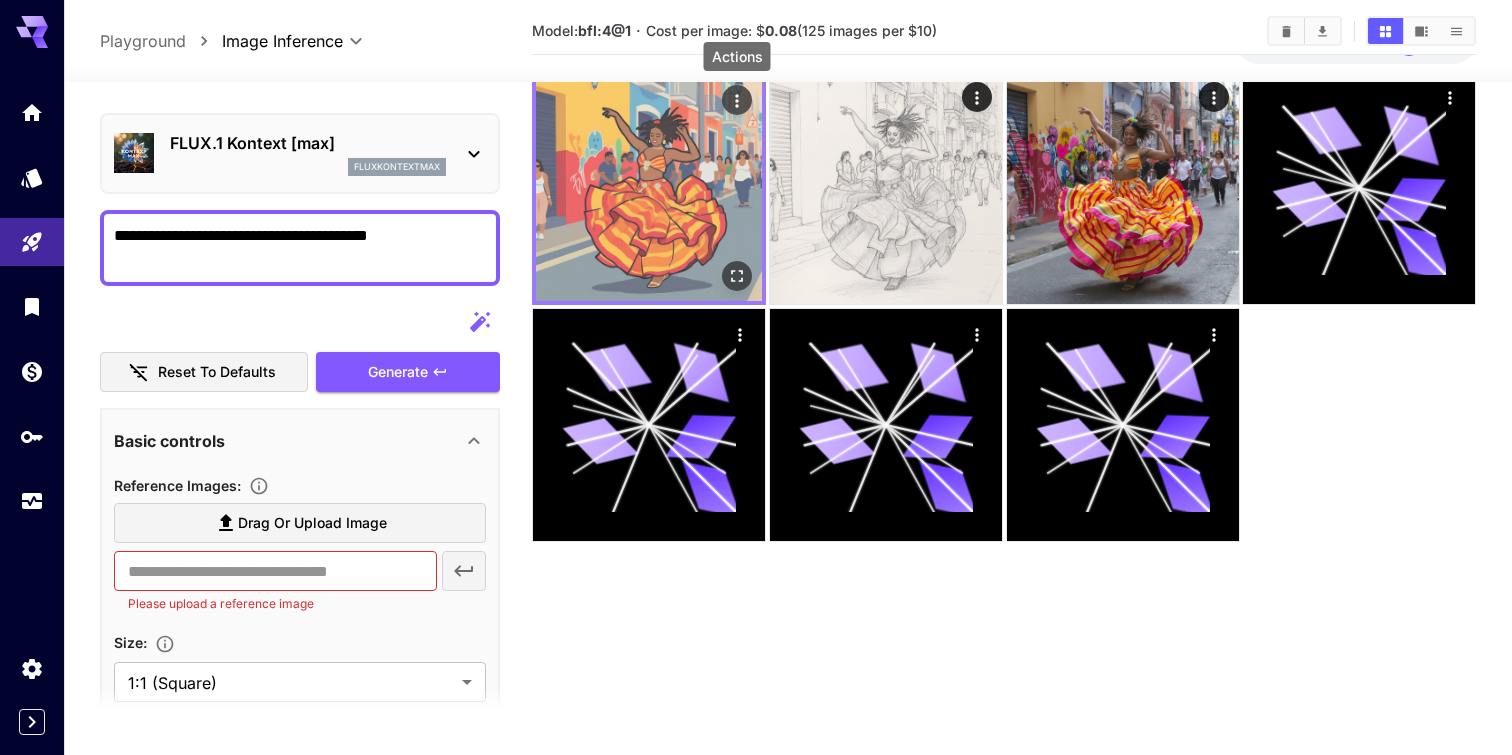 click 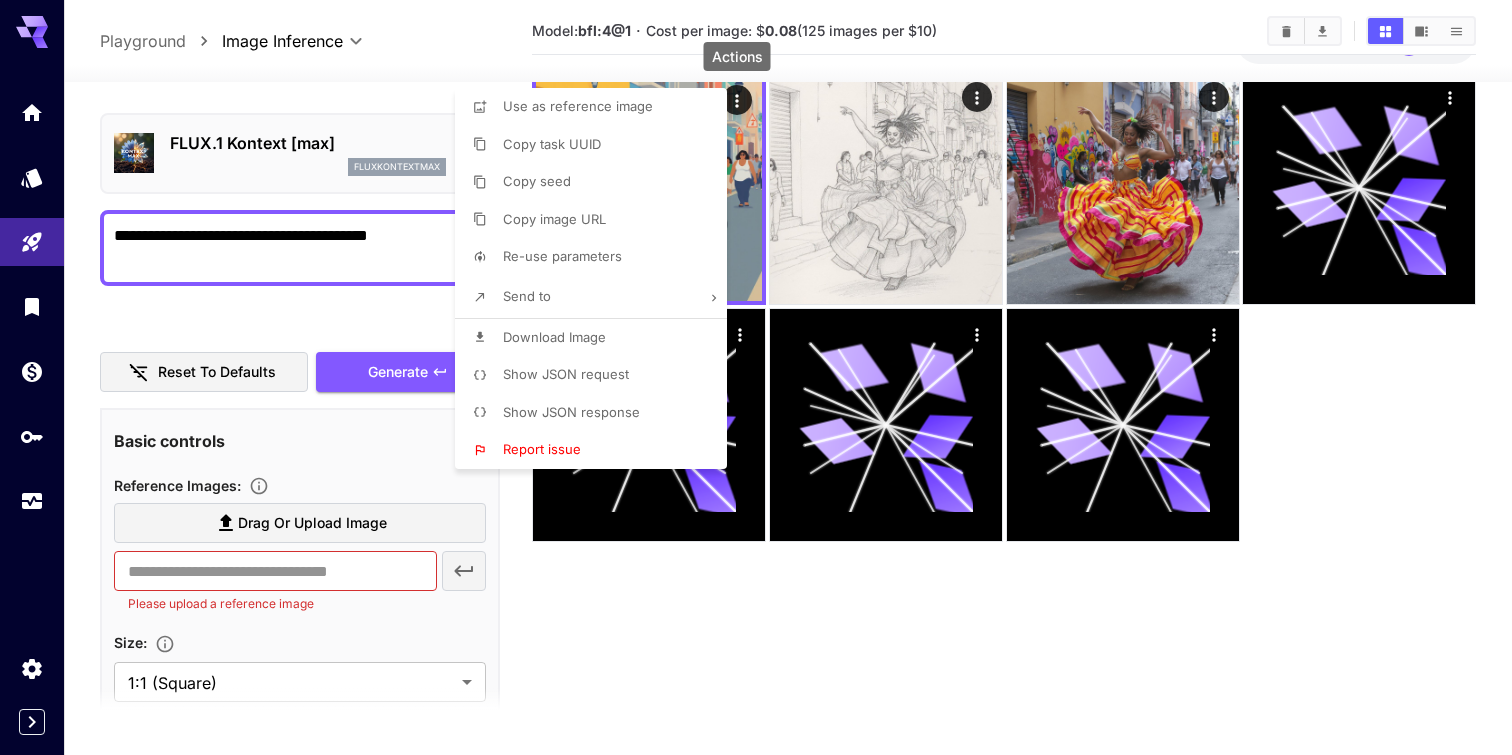 click on "Download Image" at bounding box center [597, 338] 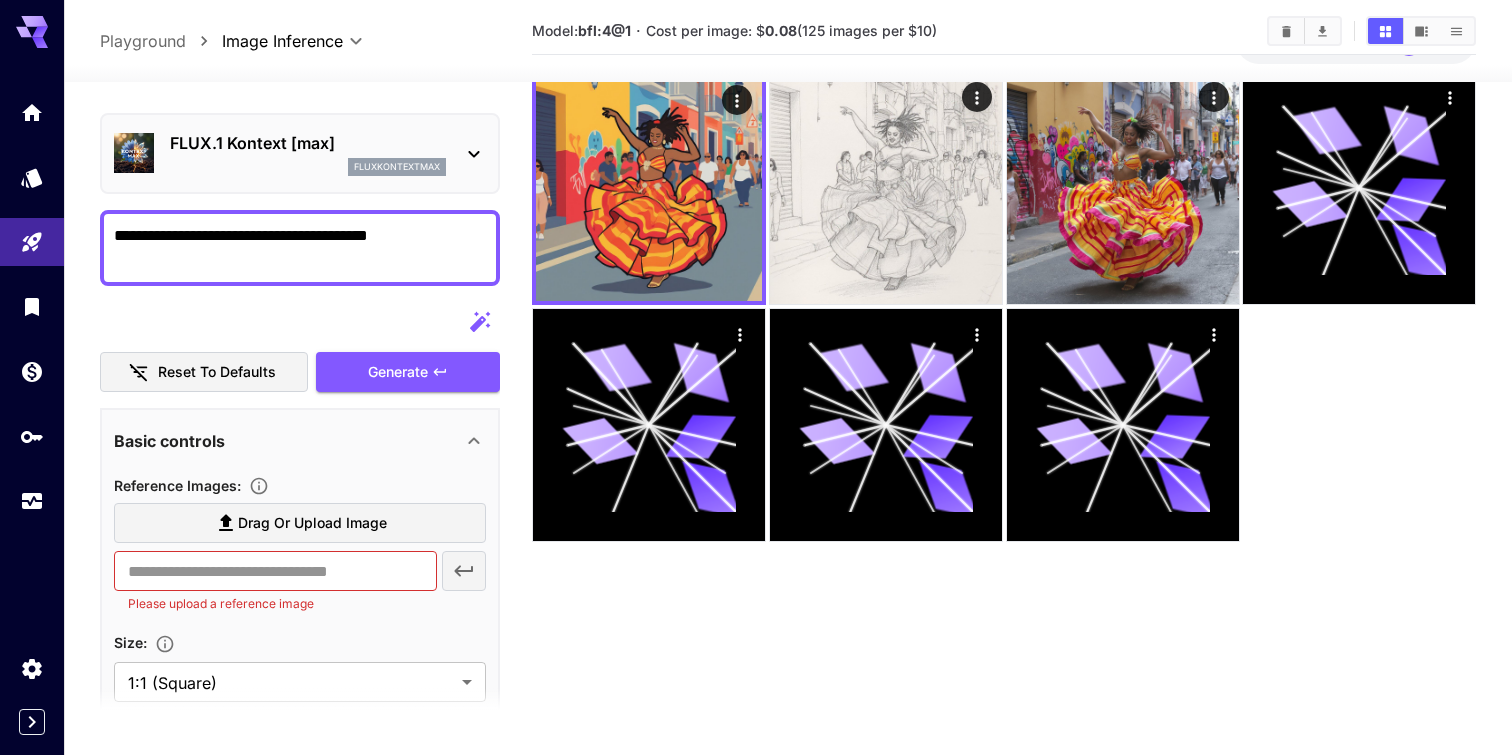 click on "Drag or upload image" at bounding box center (312, 523) 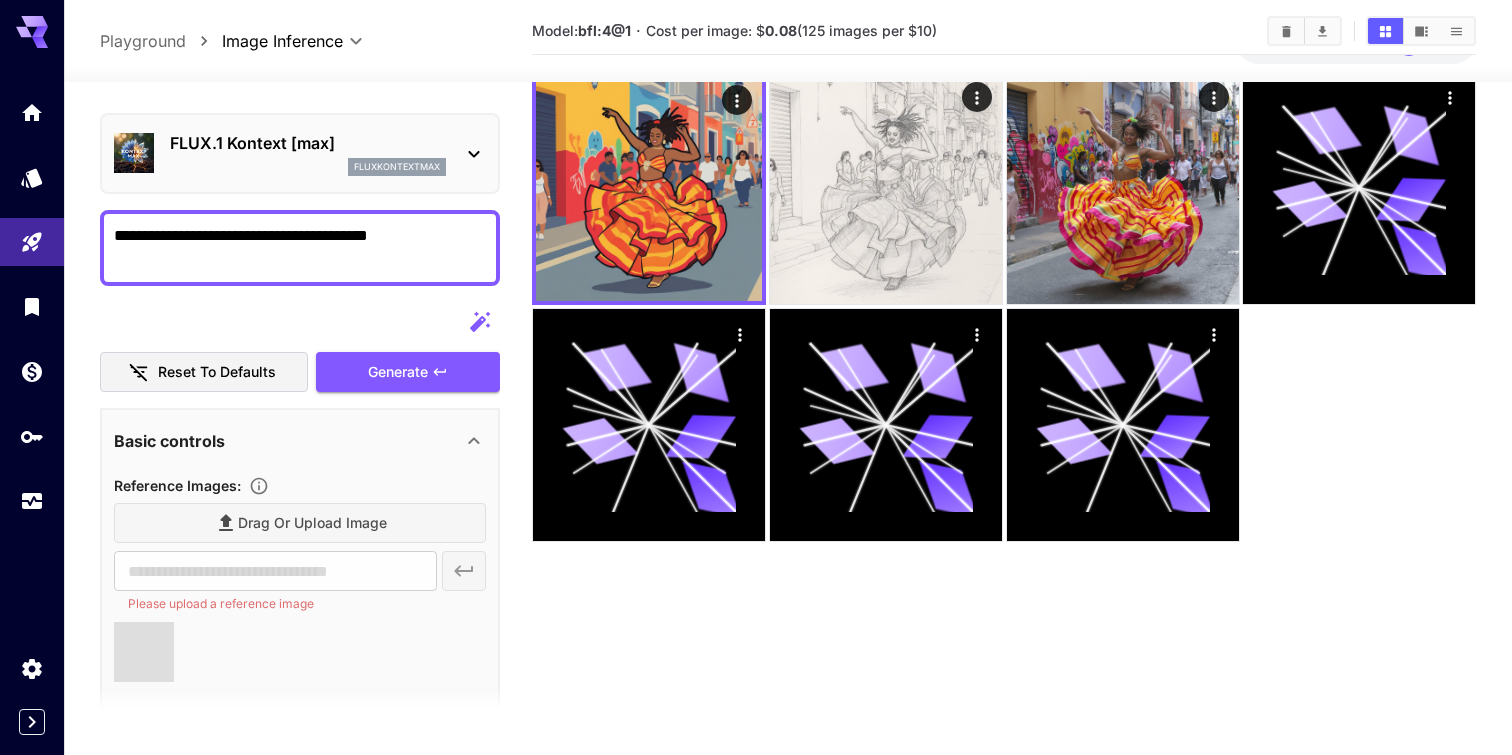 drag, startPoint x: 425, startPoint y: 236, endPoint x: 283, endPoint y: 199, distance: 146.74127 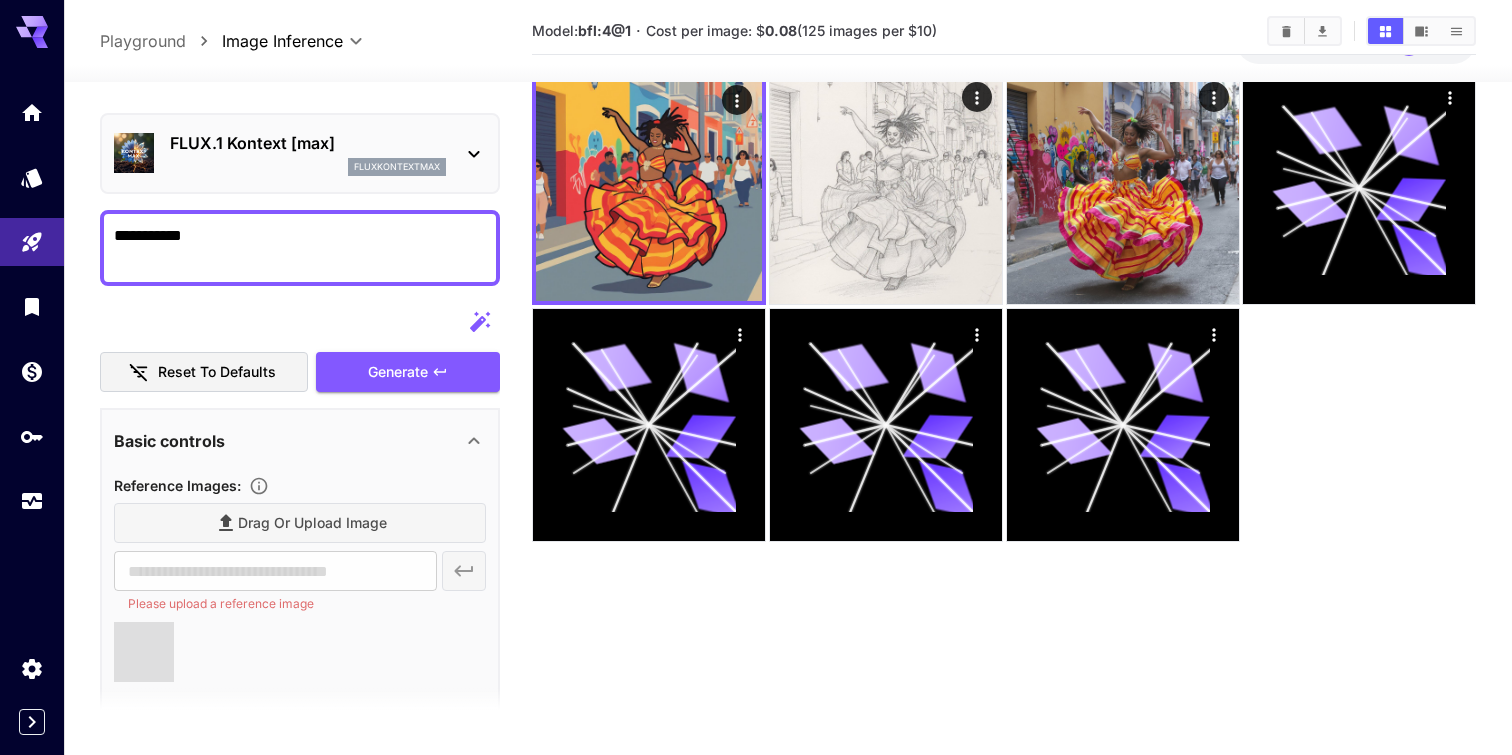 type on "**********" 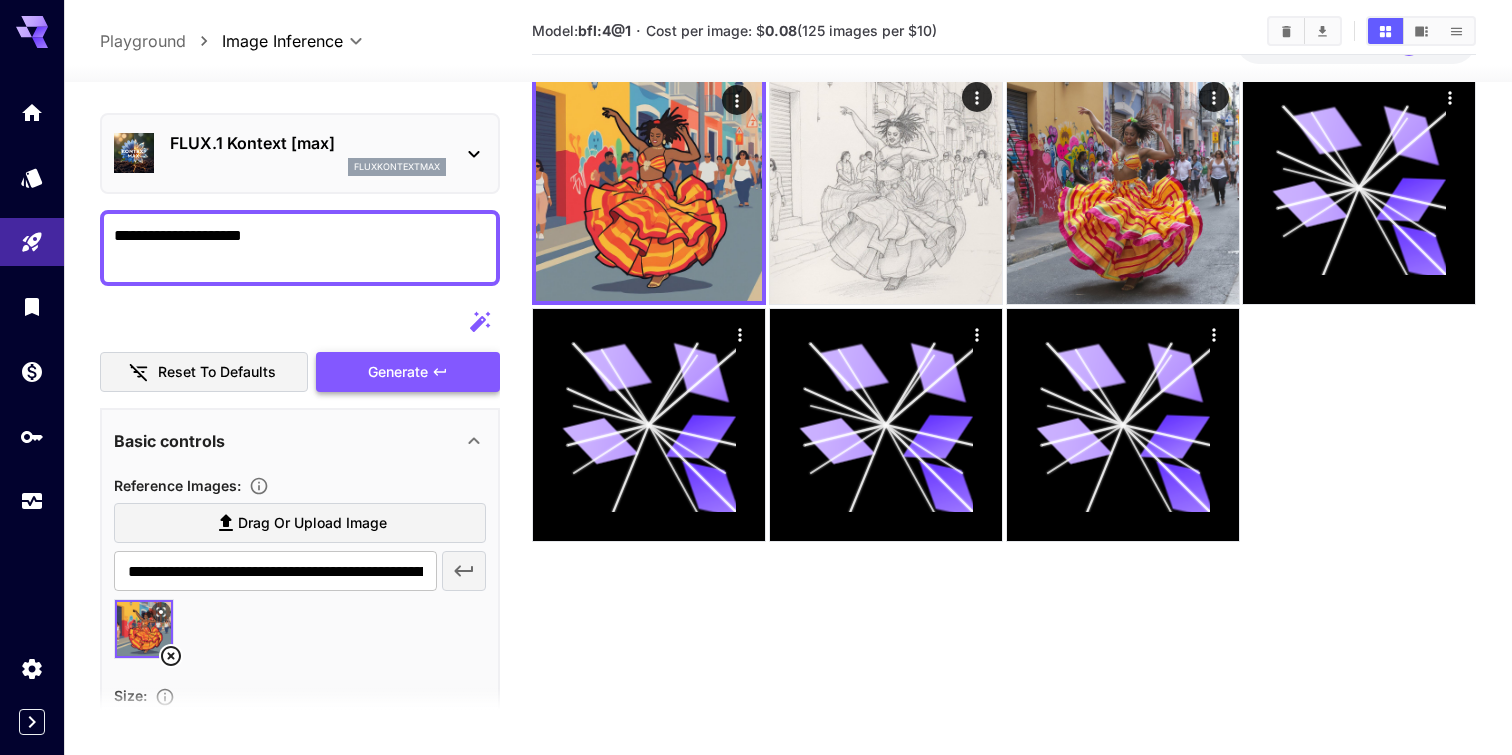 type on "**********" 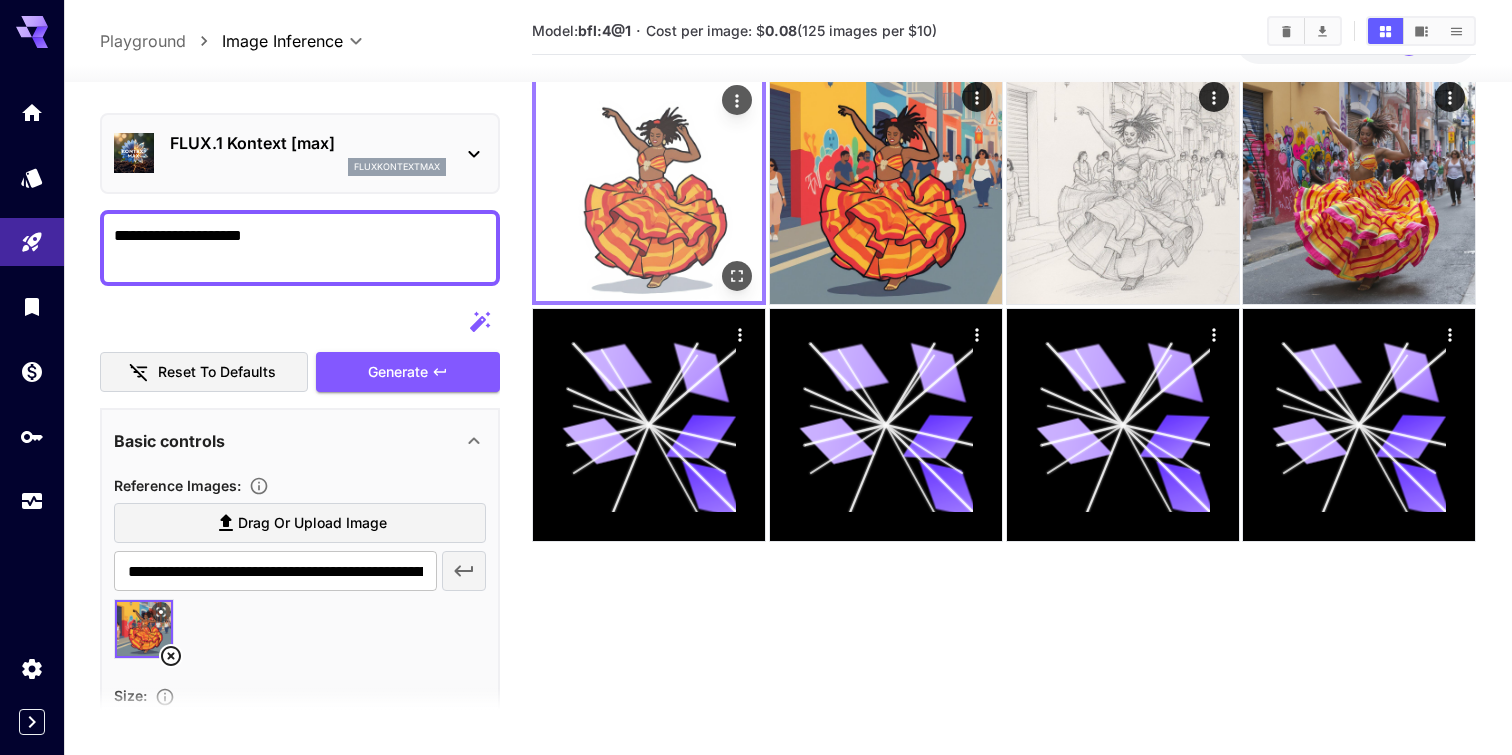 click at bounding box center [649, 188] 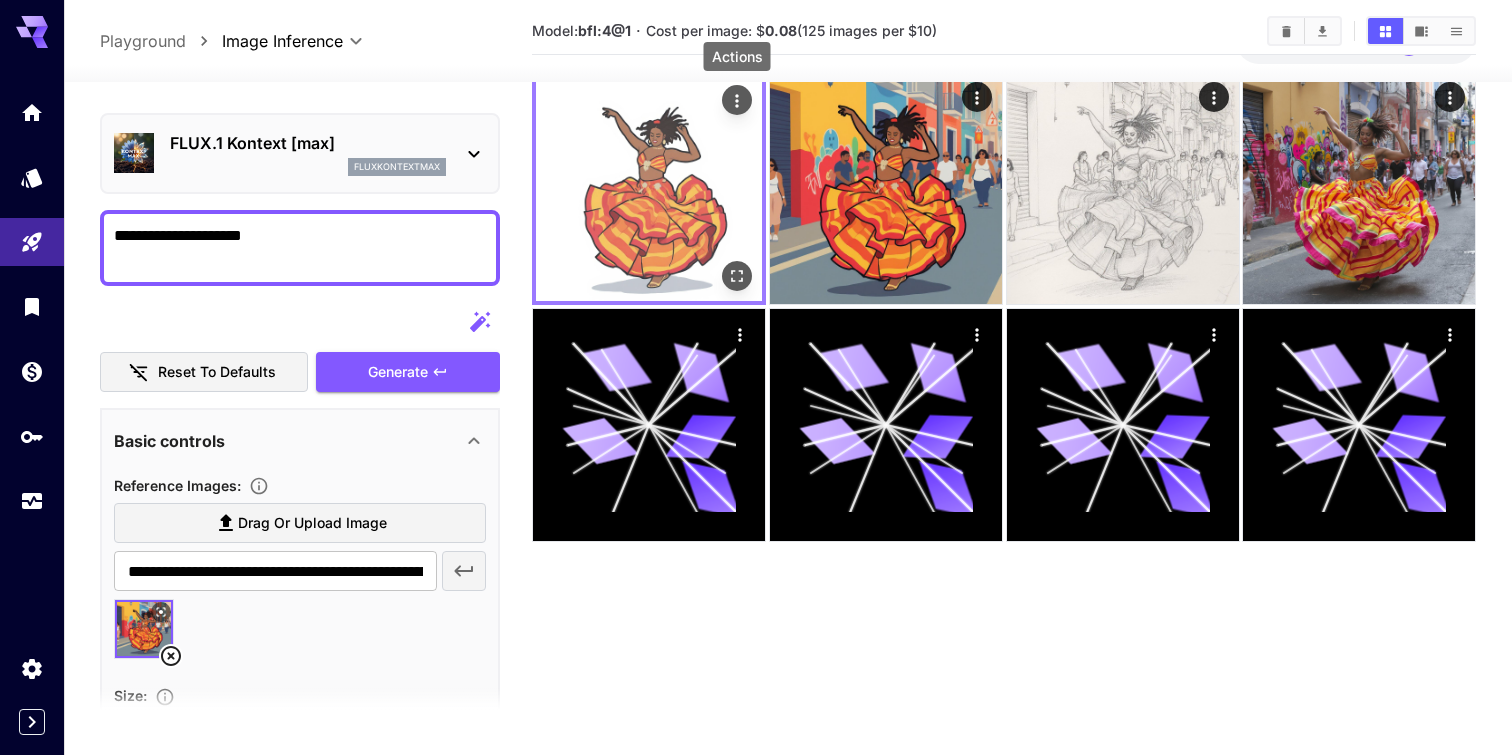 click 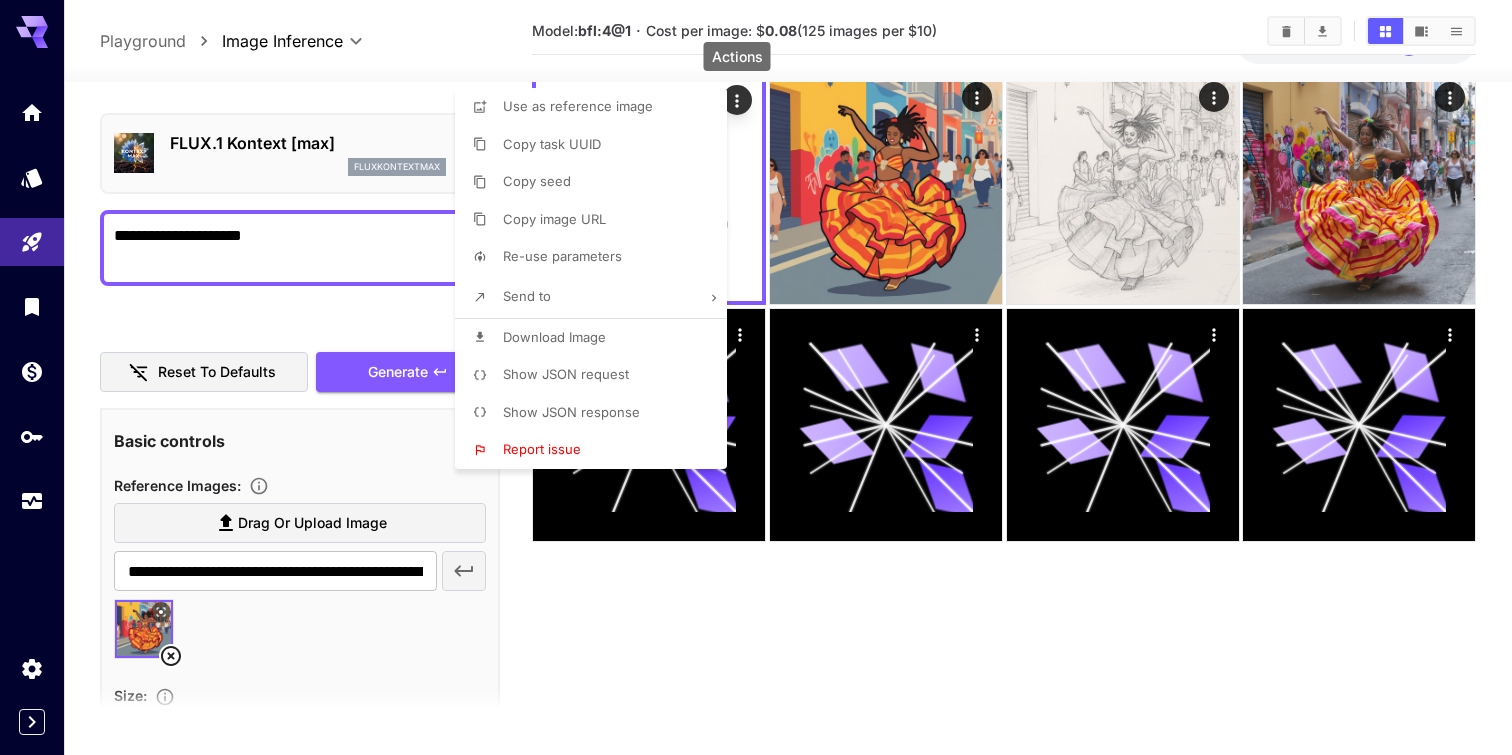 click on "Download Image" at bounding box center [597, 338] 